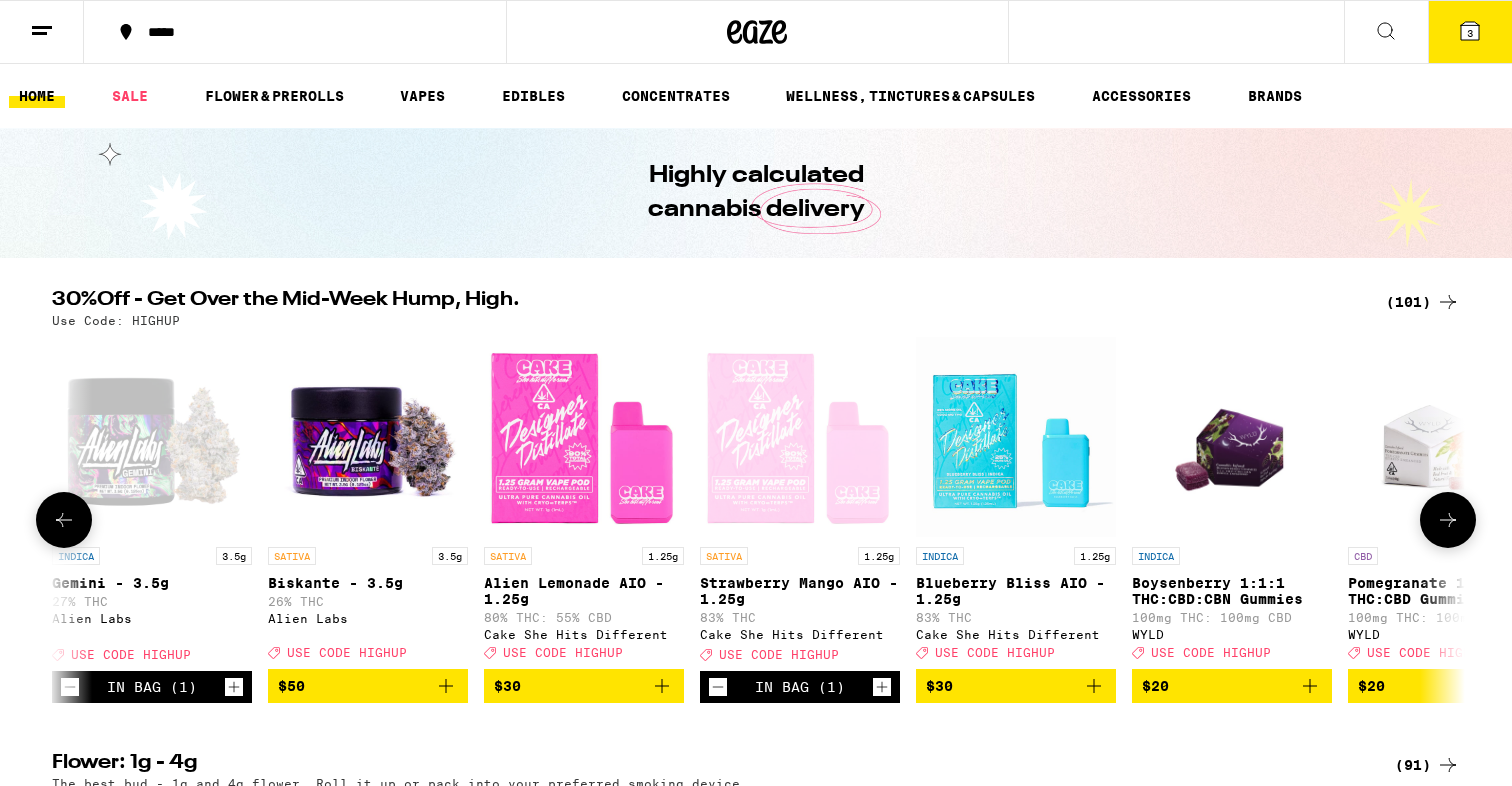 scroll, scrollTop: 233, scrollLeft: 0, axis: vertical 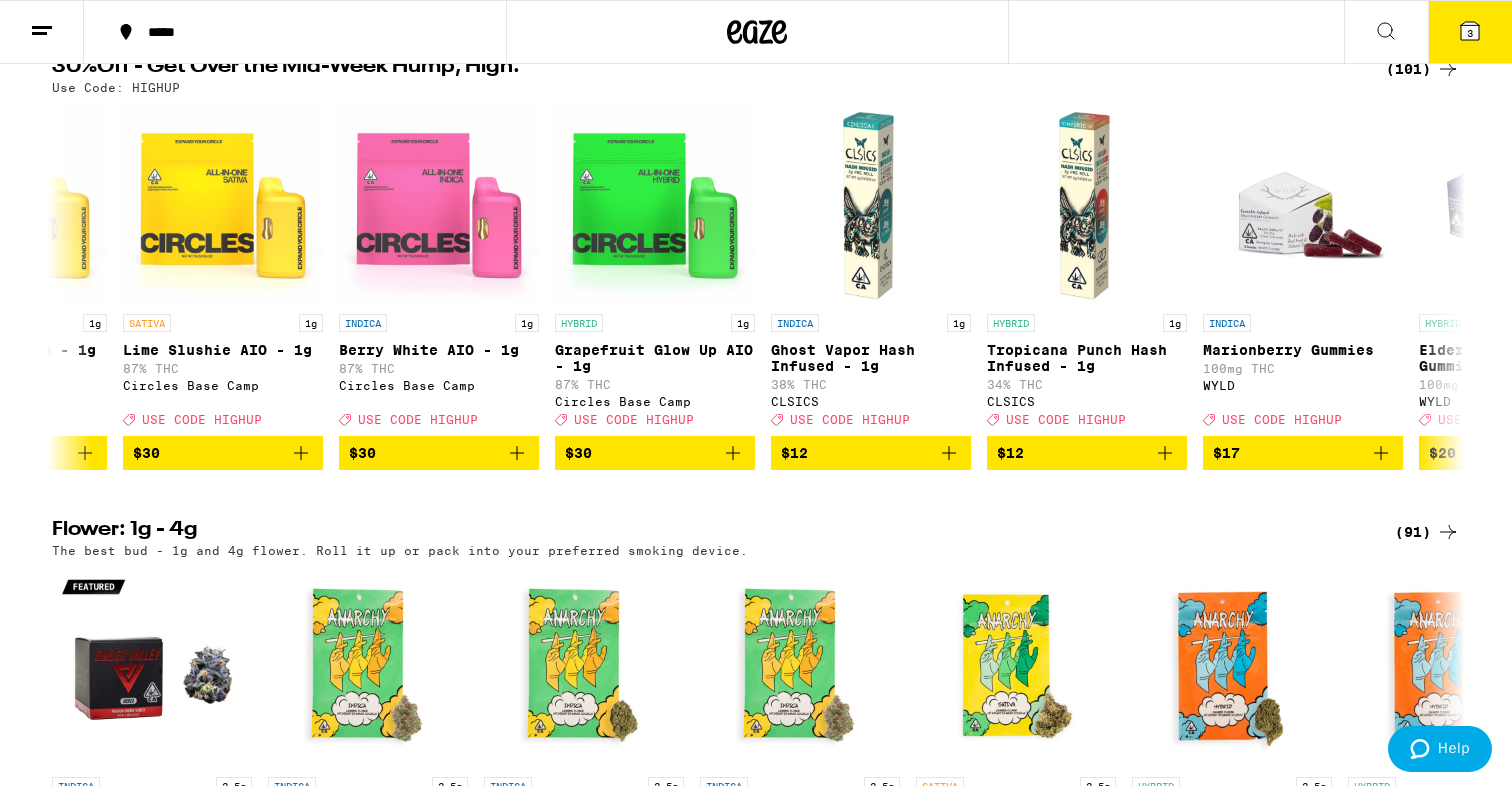 click on "3" at bounding box center (1470, 32) 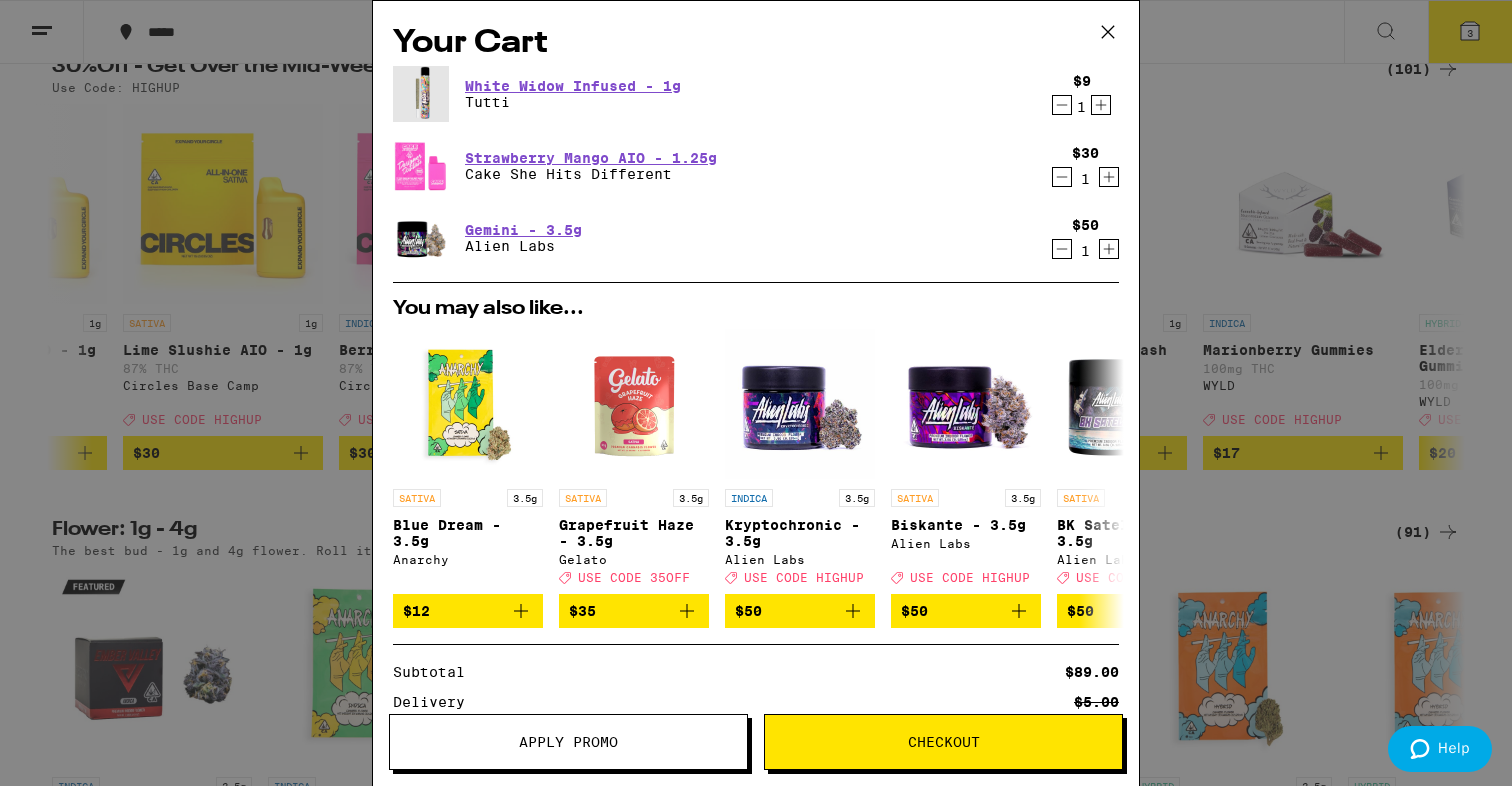 click on "Apply Promo" at bounding box center [568, 742] 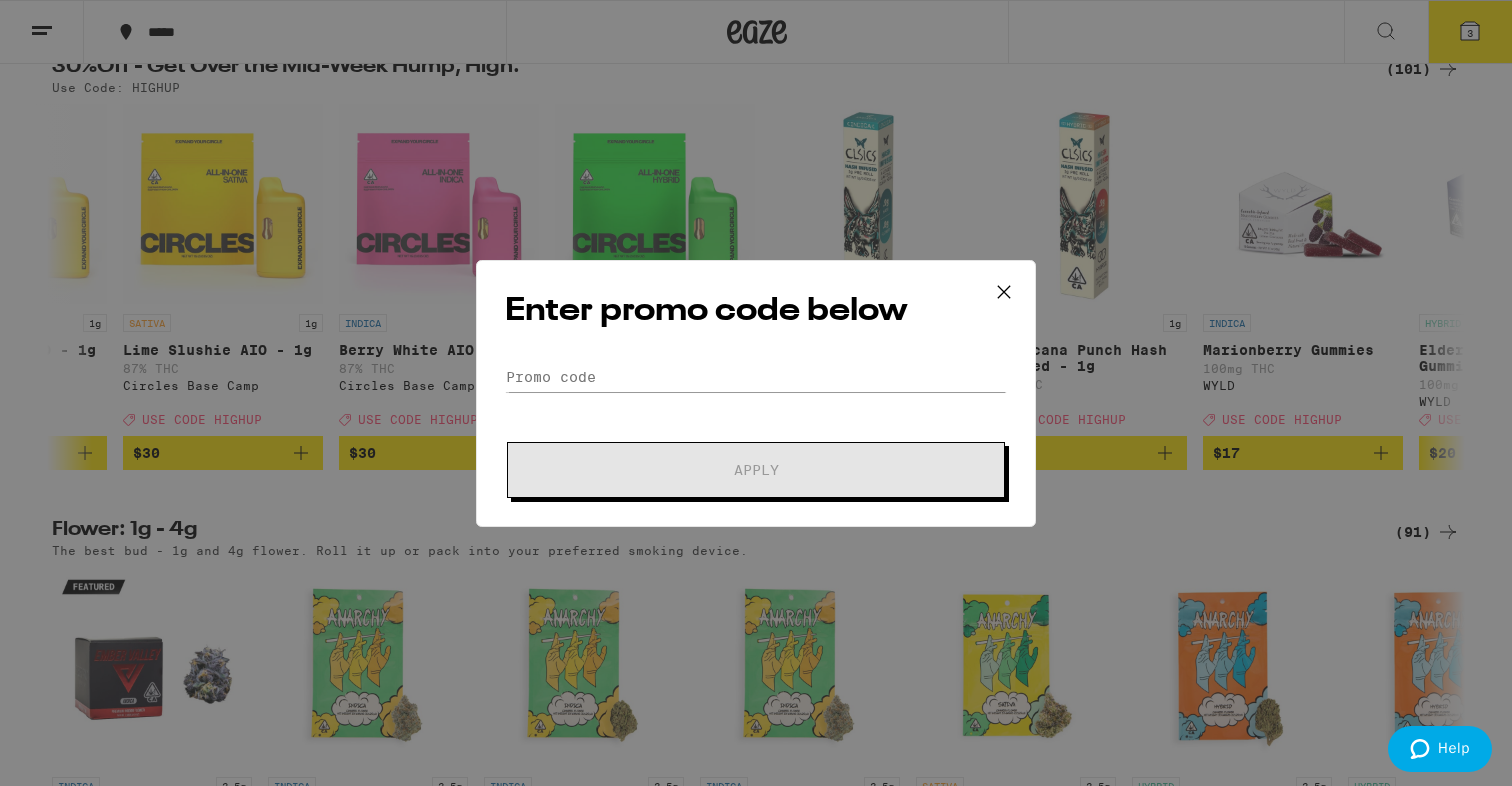 scroll, scrollTop: 0, scrollLeft: 0, axis: both 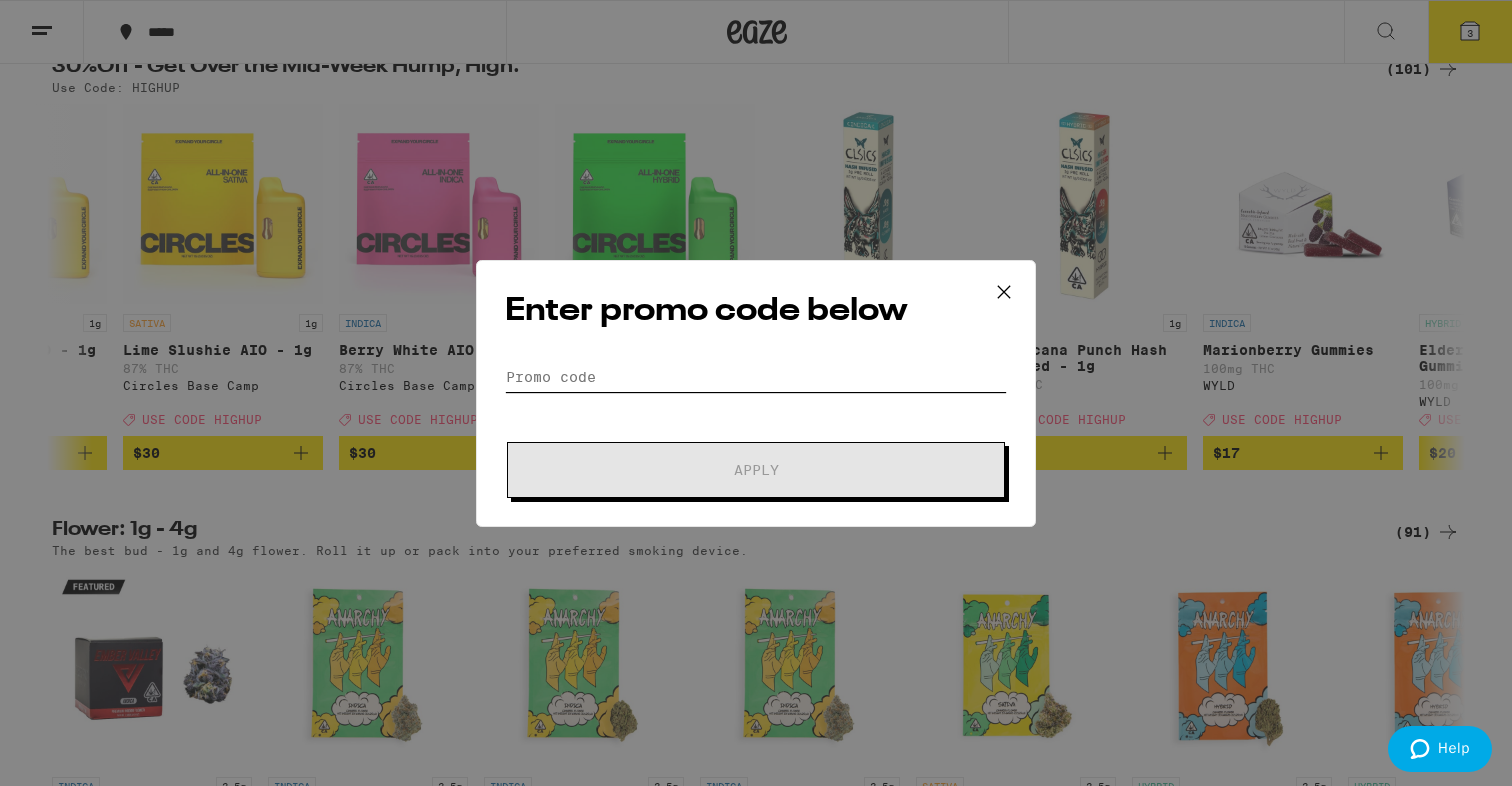 click on "Promo Code" at bounding box center [756, 377] 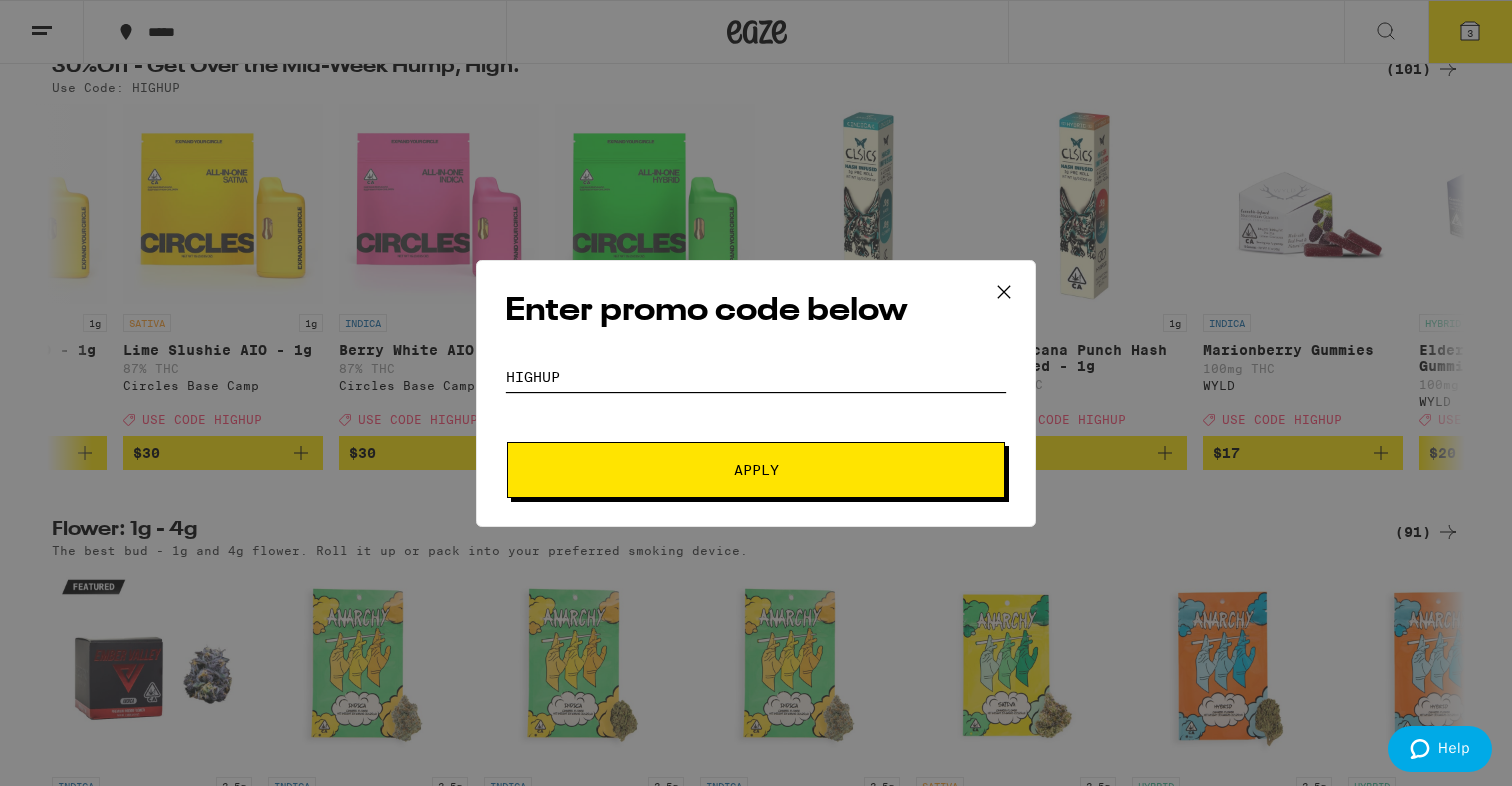 type on "highup" 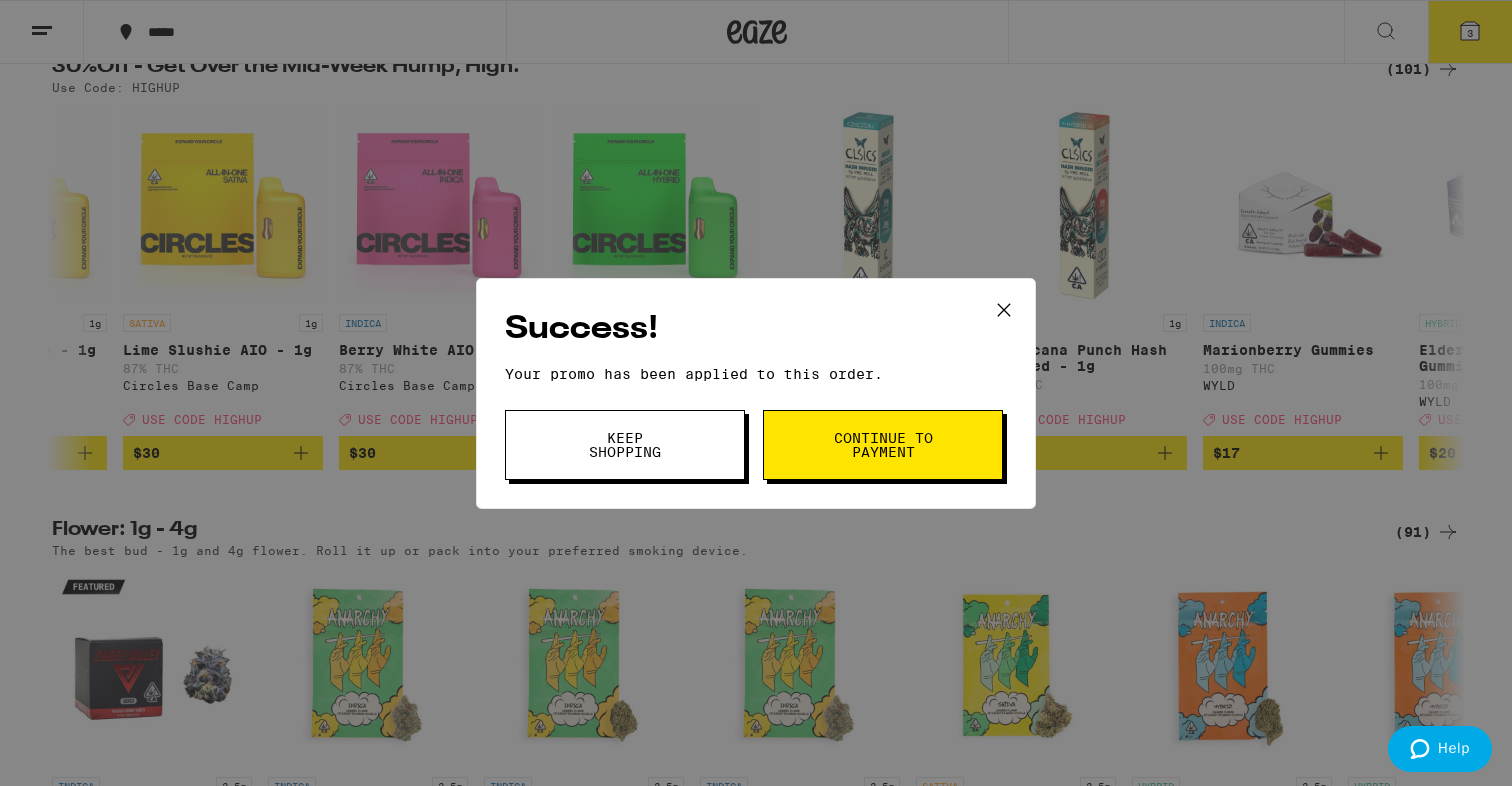 click on "Keep Shopping" at bounding box center [625, 445] 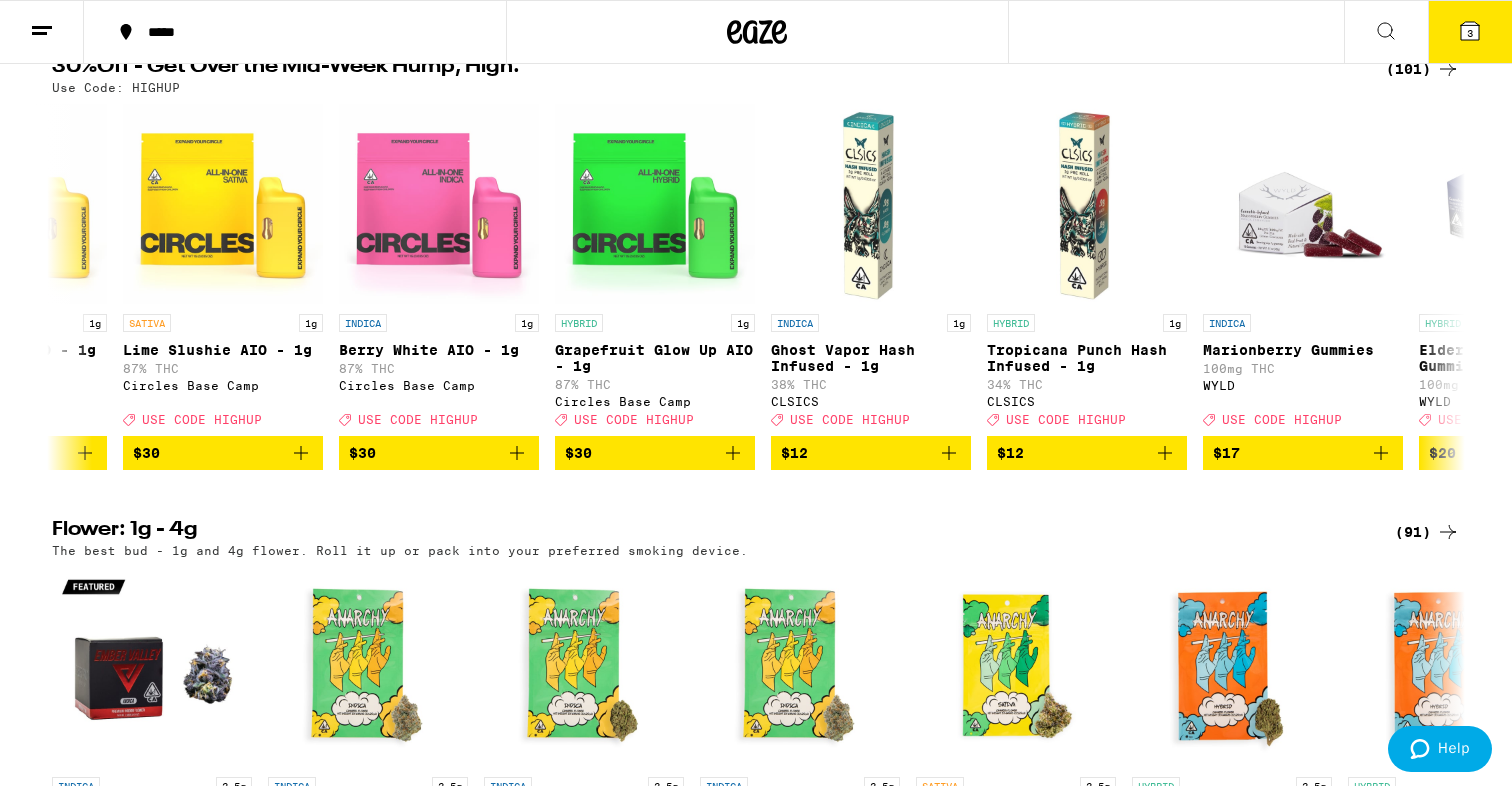 scroll, scrollTop: 0, scrollLeft: 0, axis: both 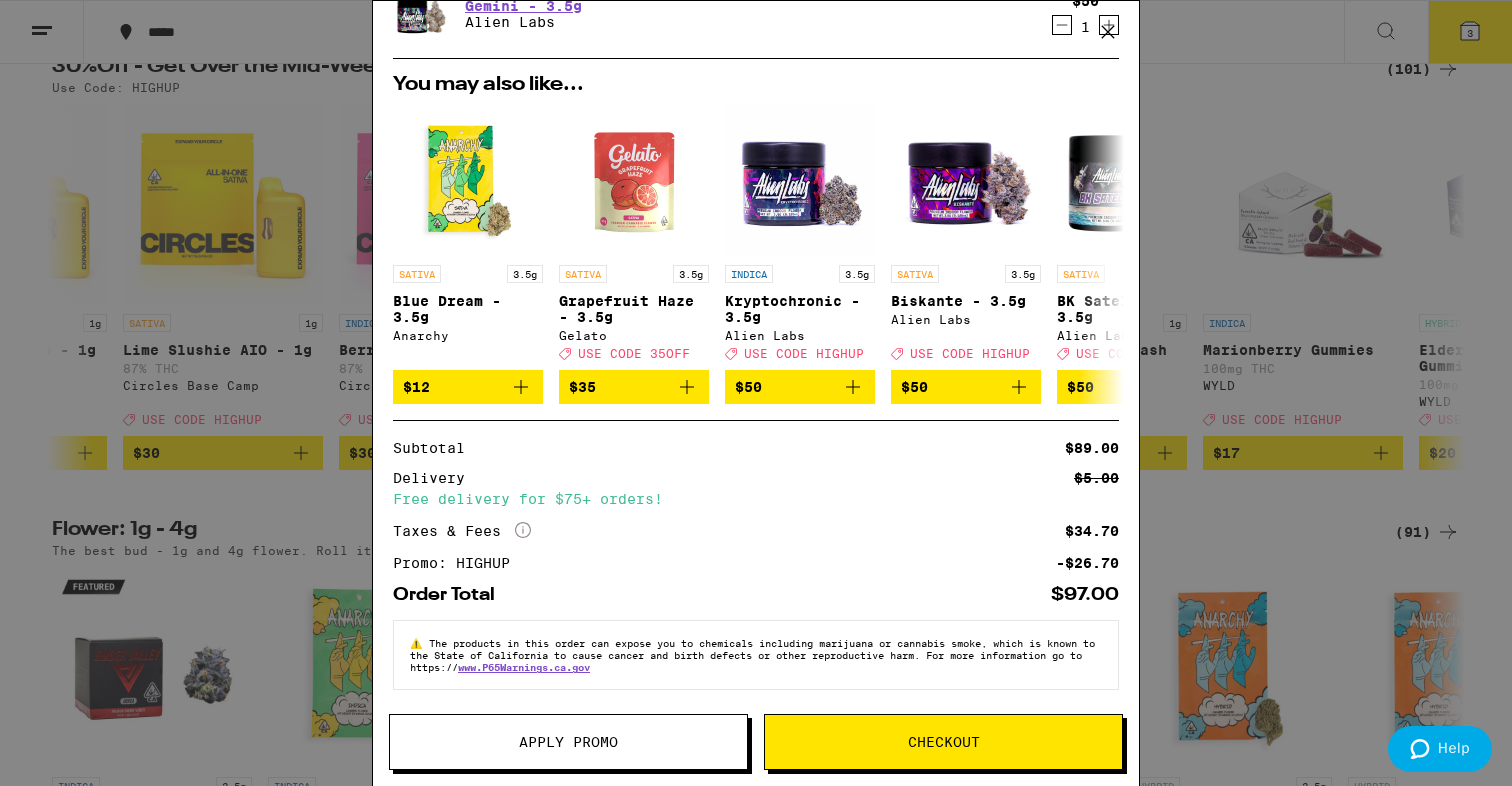 click 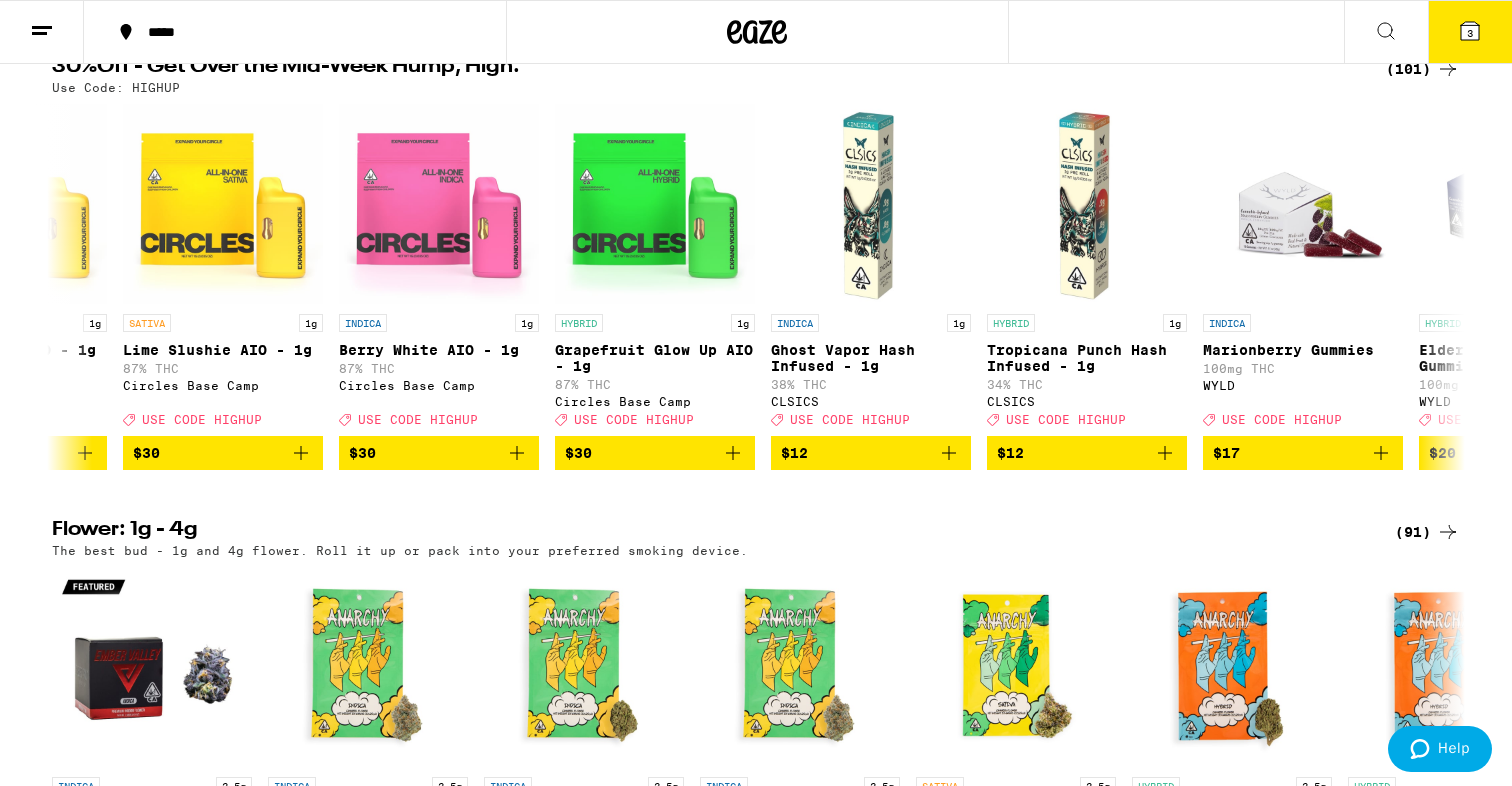 scroll, scrollTop: 0, scrollLeft: 0, axis: both 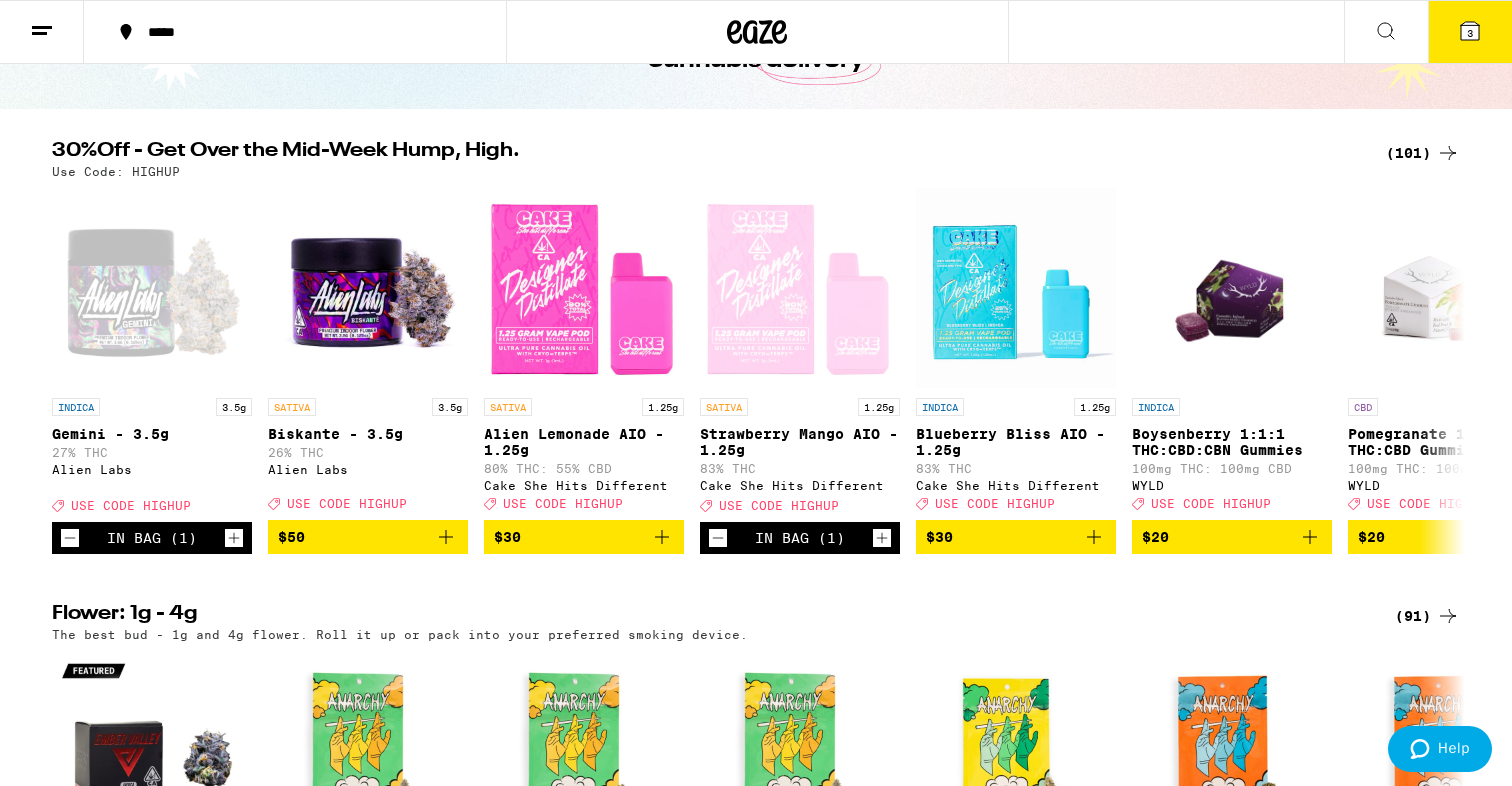 click on "Flower: 1g - 4g" at bounding box center [707, 616] 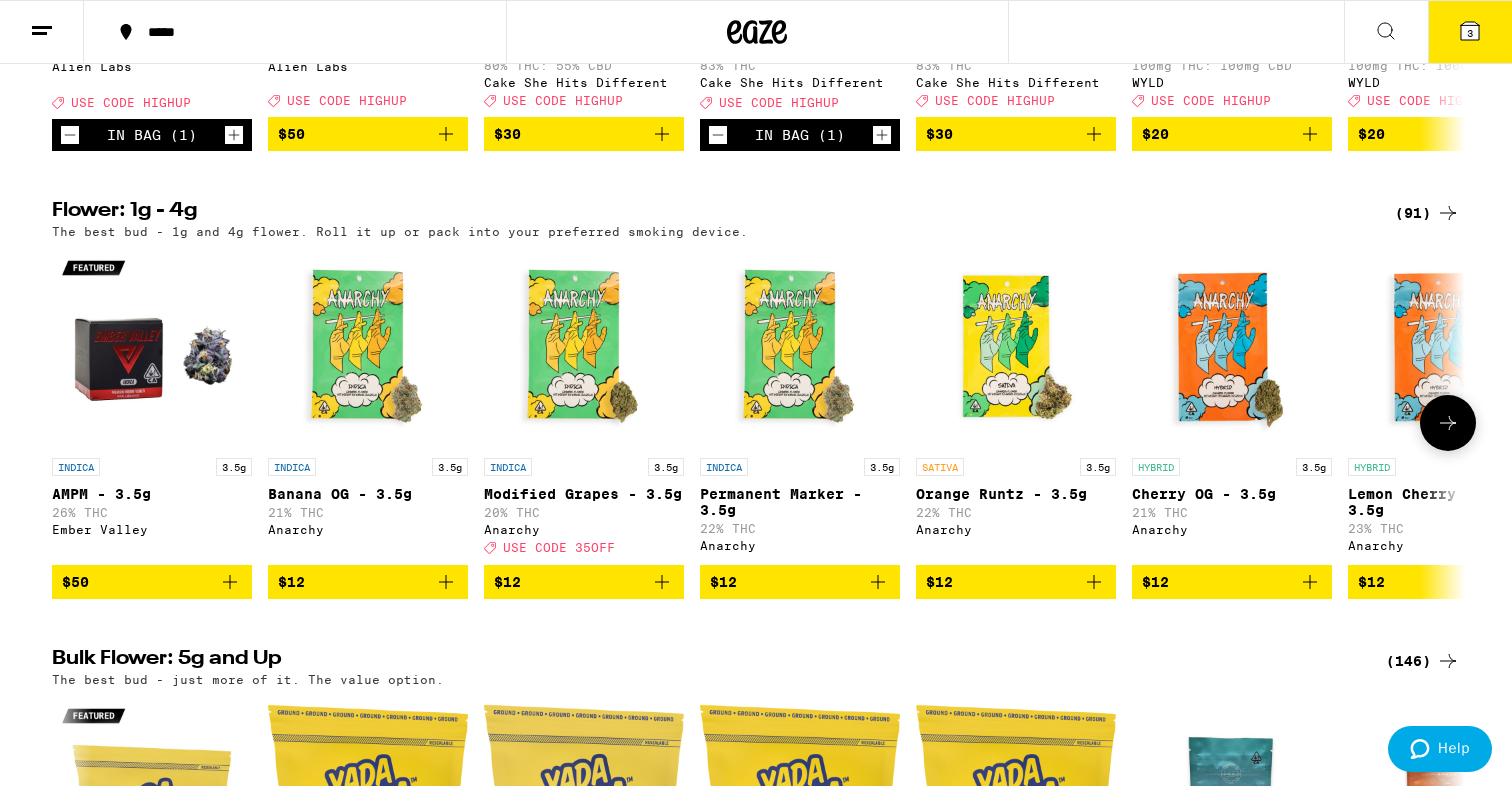 scroll, scrollTop: 0, scrollLeft: 0, axis: both 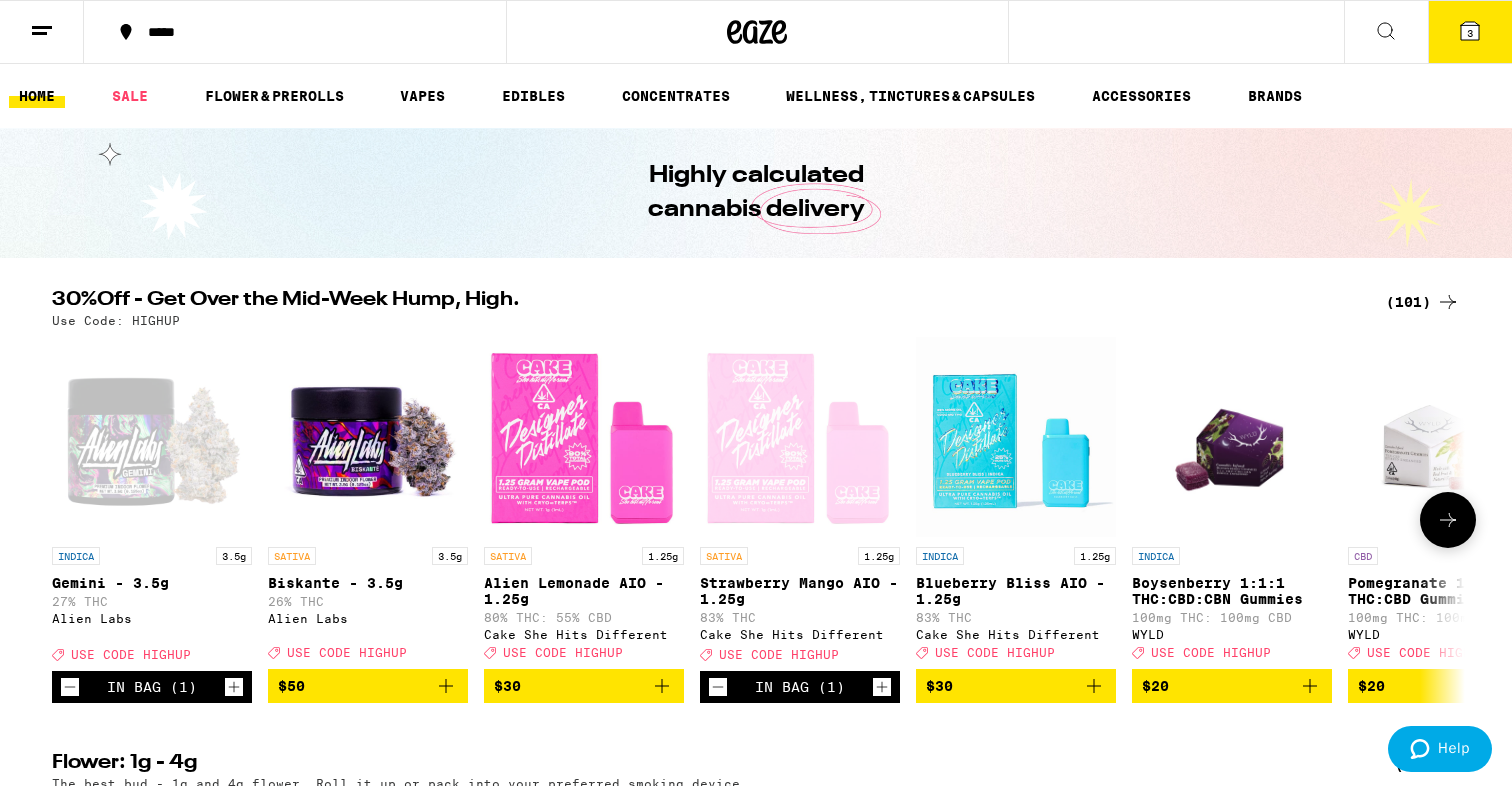click 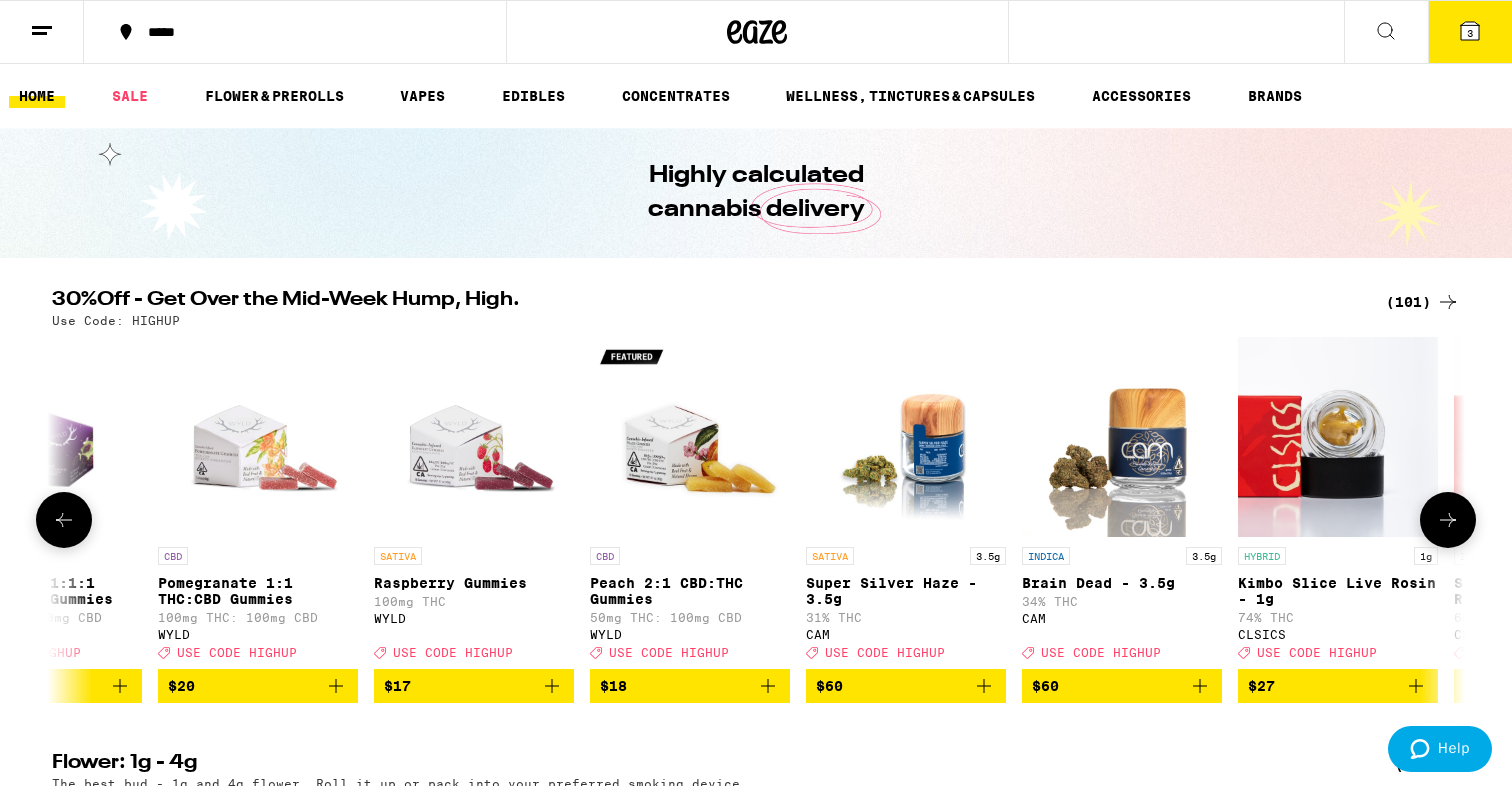 click 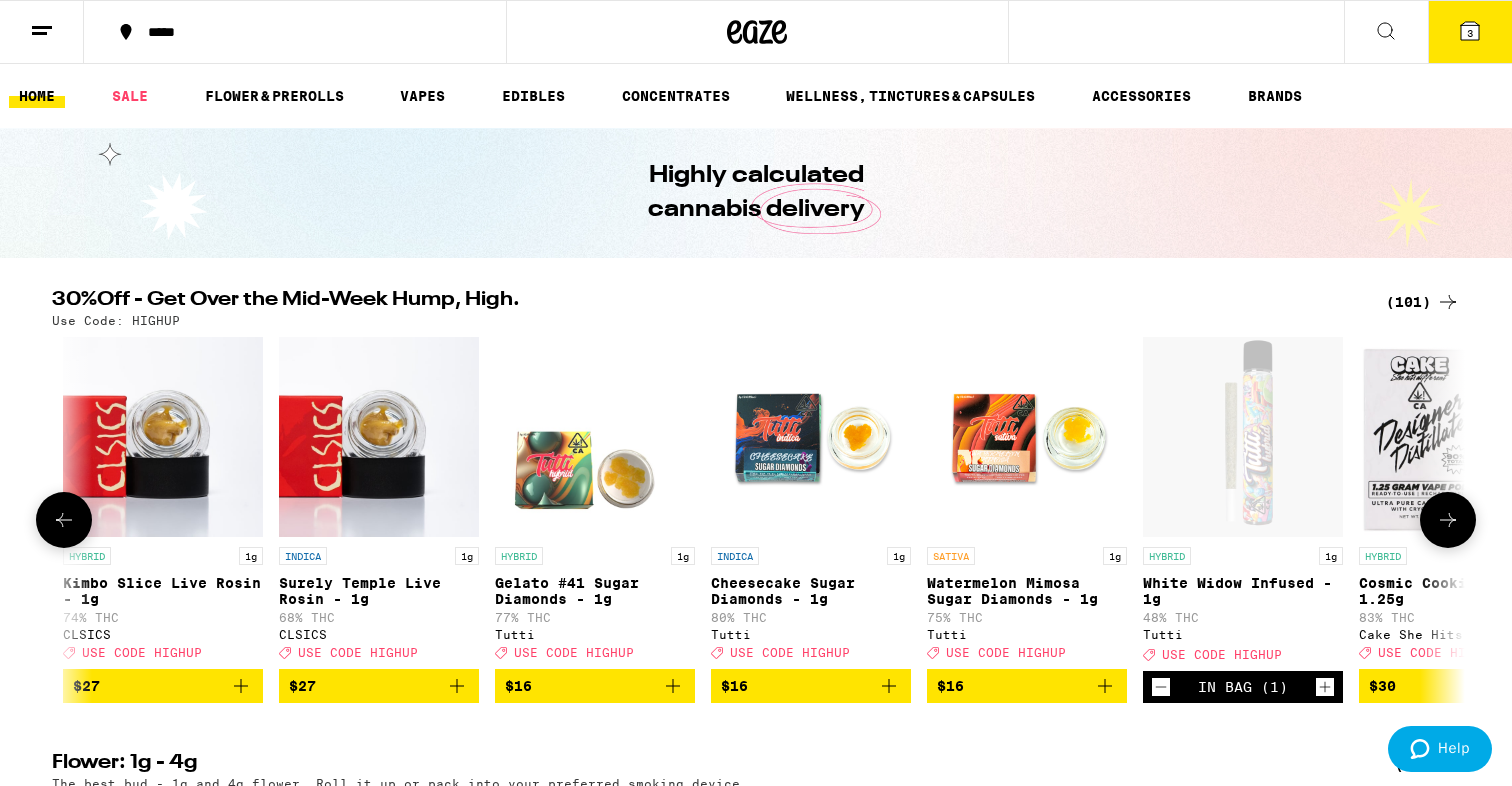 scroll, scrollTop: 0, scrollLeft: 2380, axis: horizontal 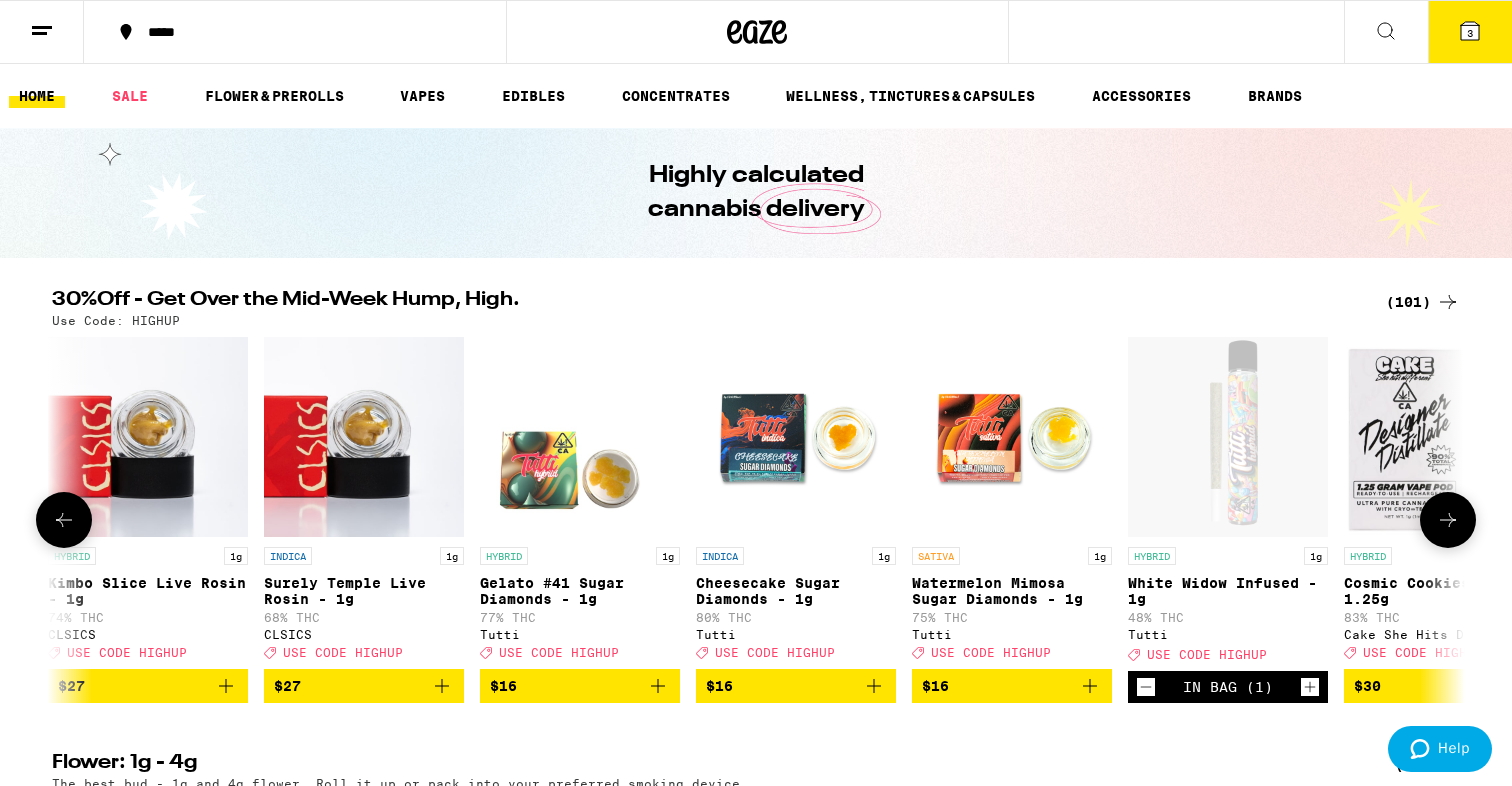 click 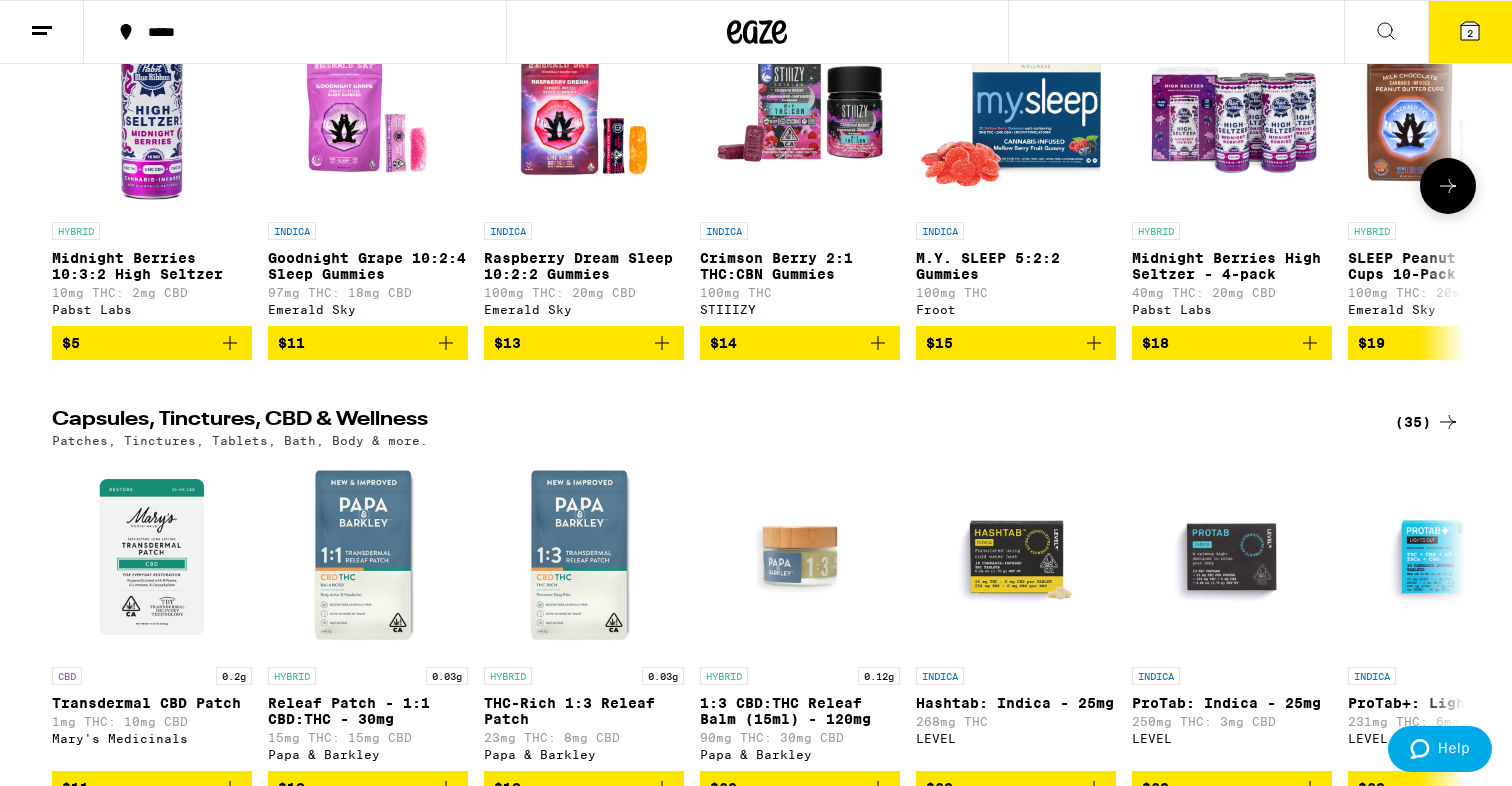 scroll, scrollTop: 6827, scrollLeft: 0, axis: vertical 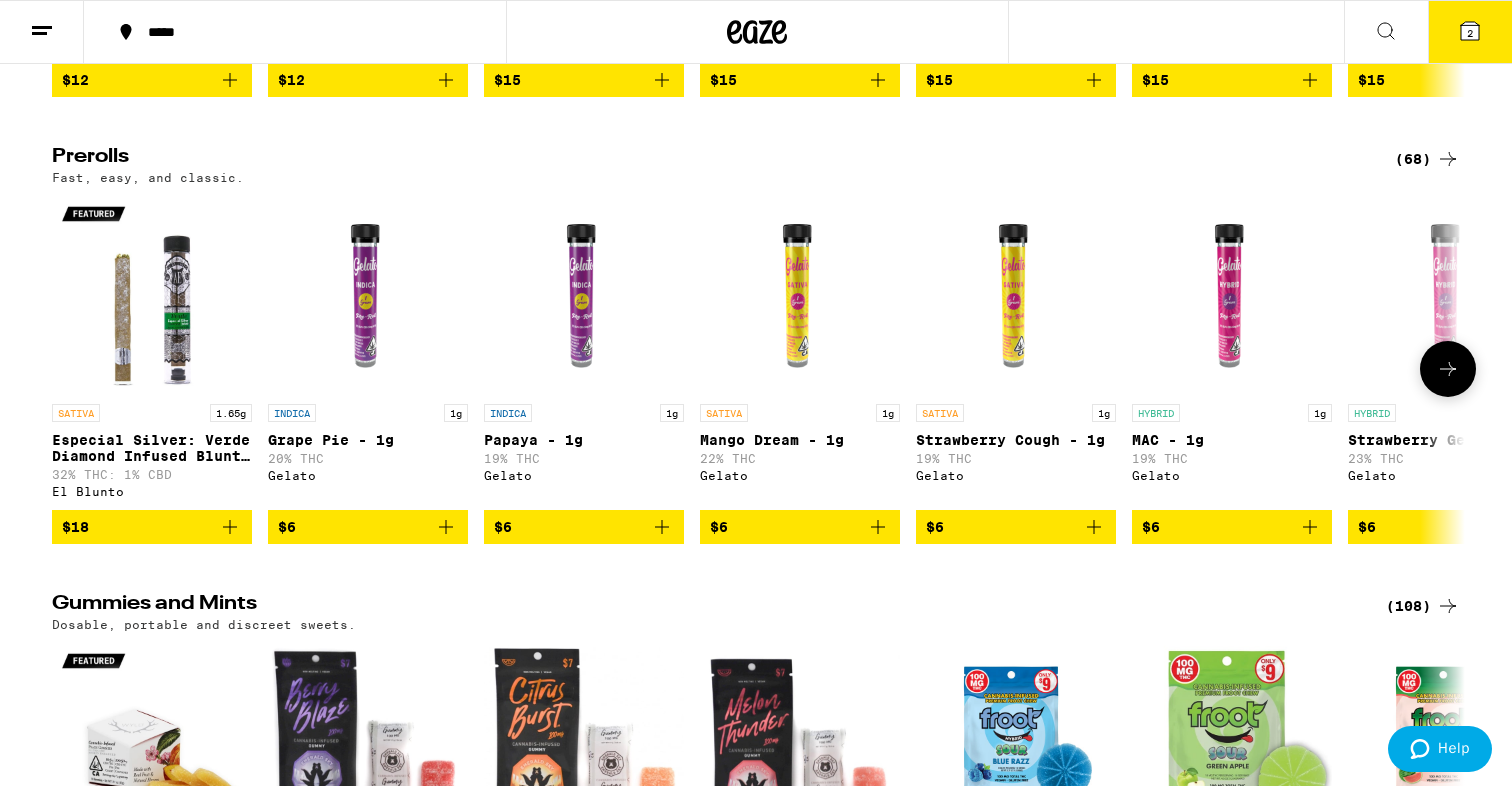 click 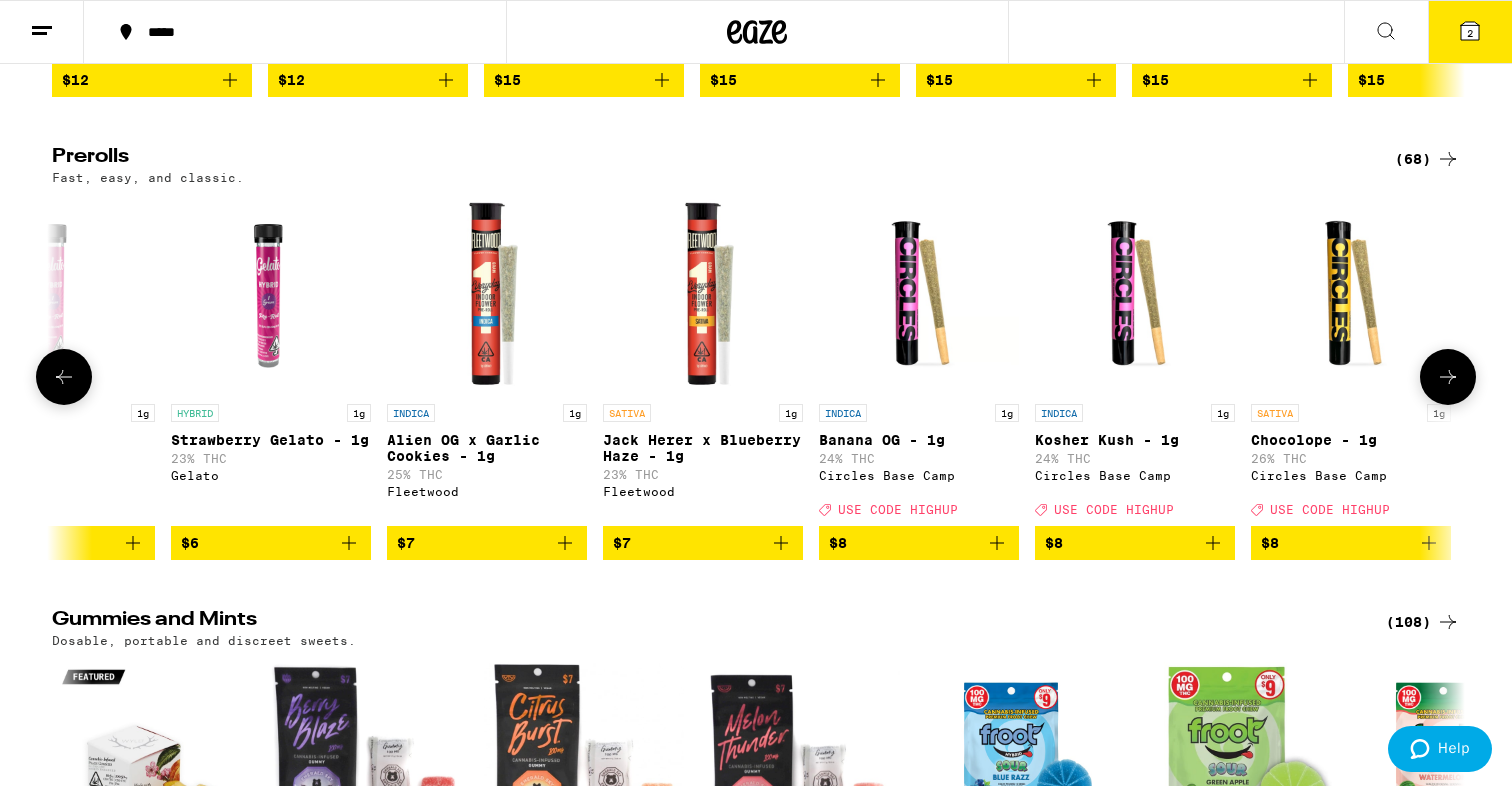 click 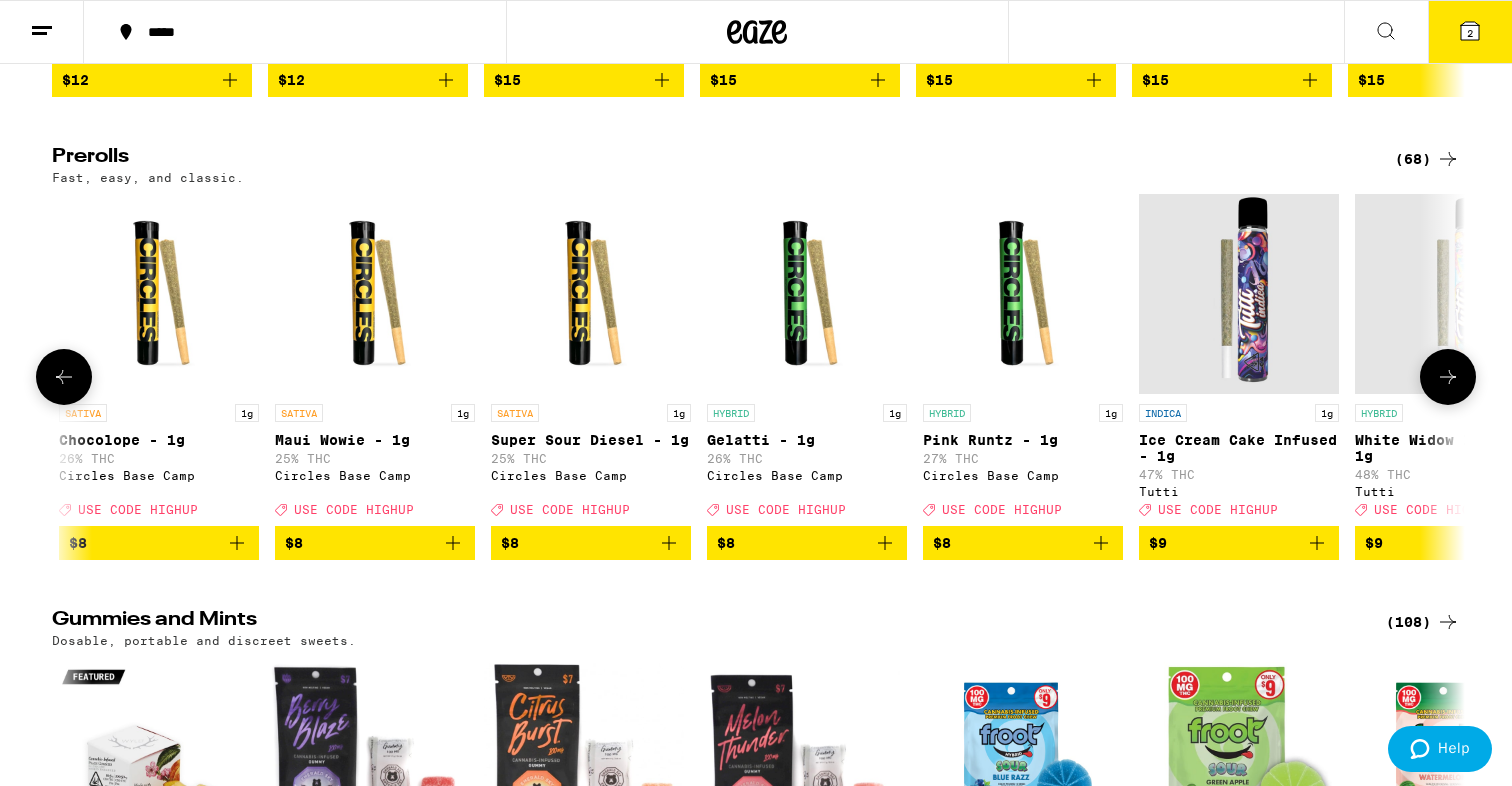 click 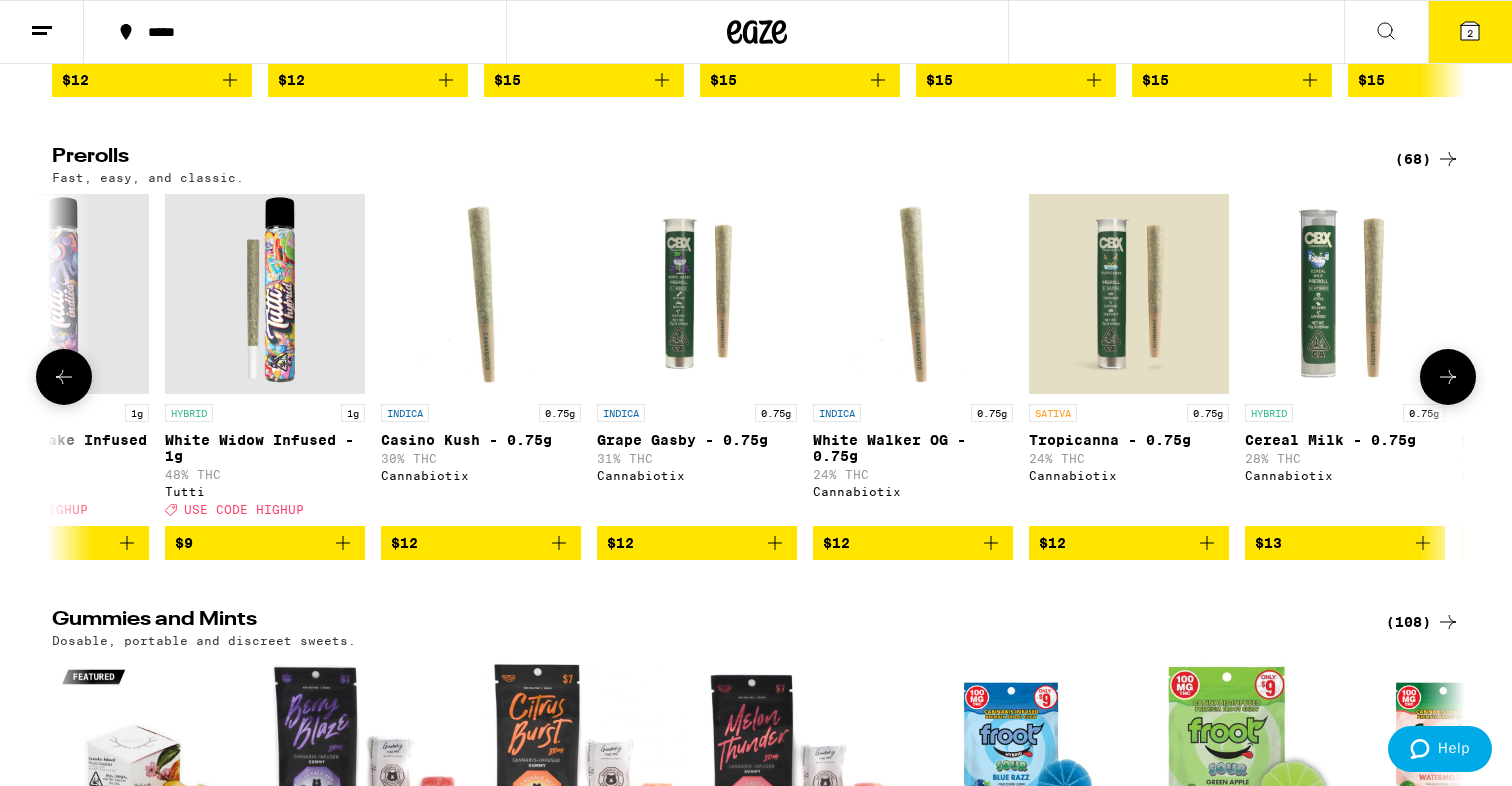 click 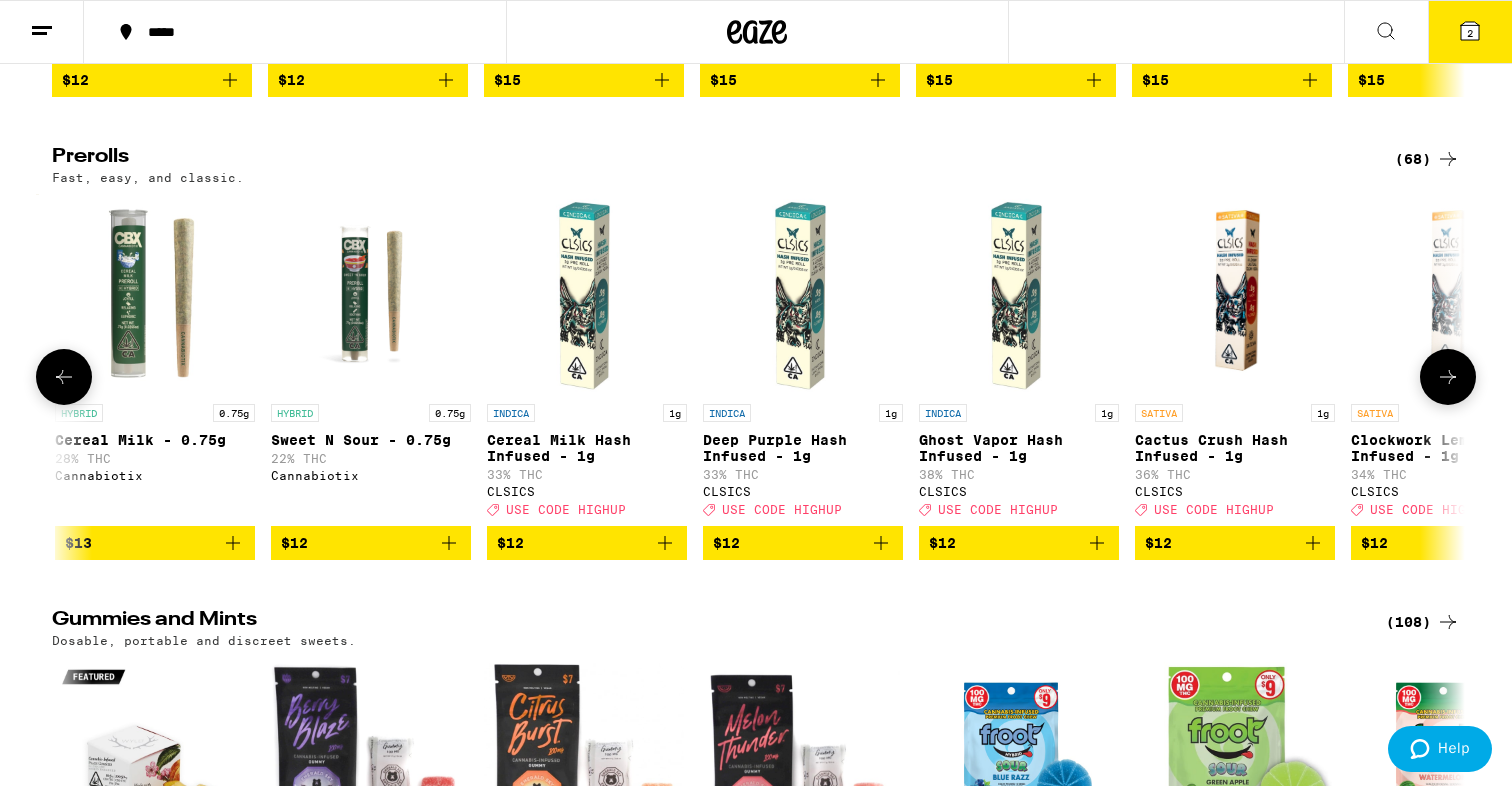 click 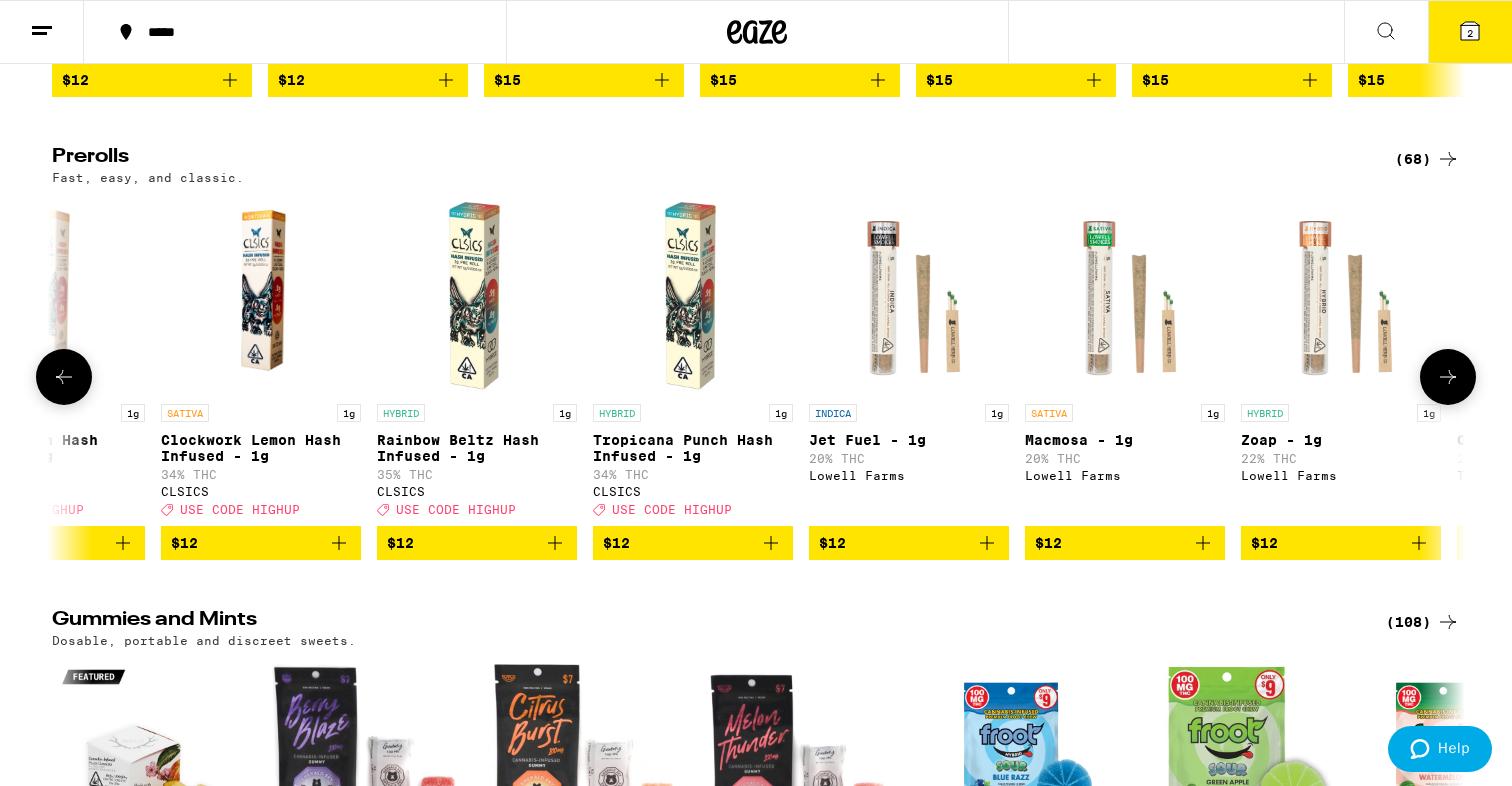 click 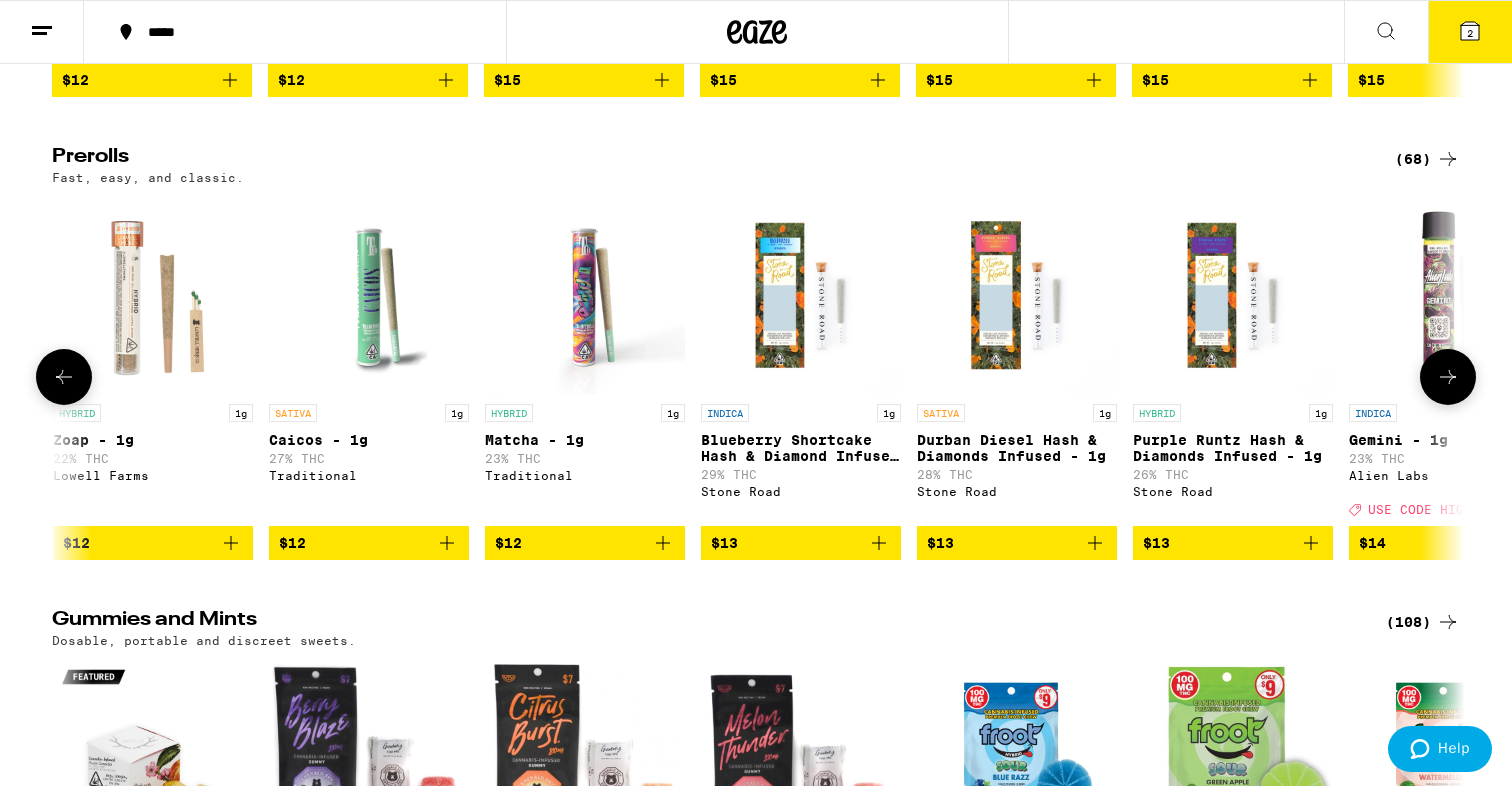 scroll, scrollTop: 0, scrollLeft: 7129, axis: horizontal 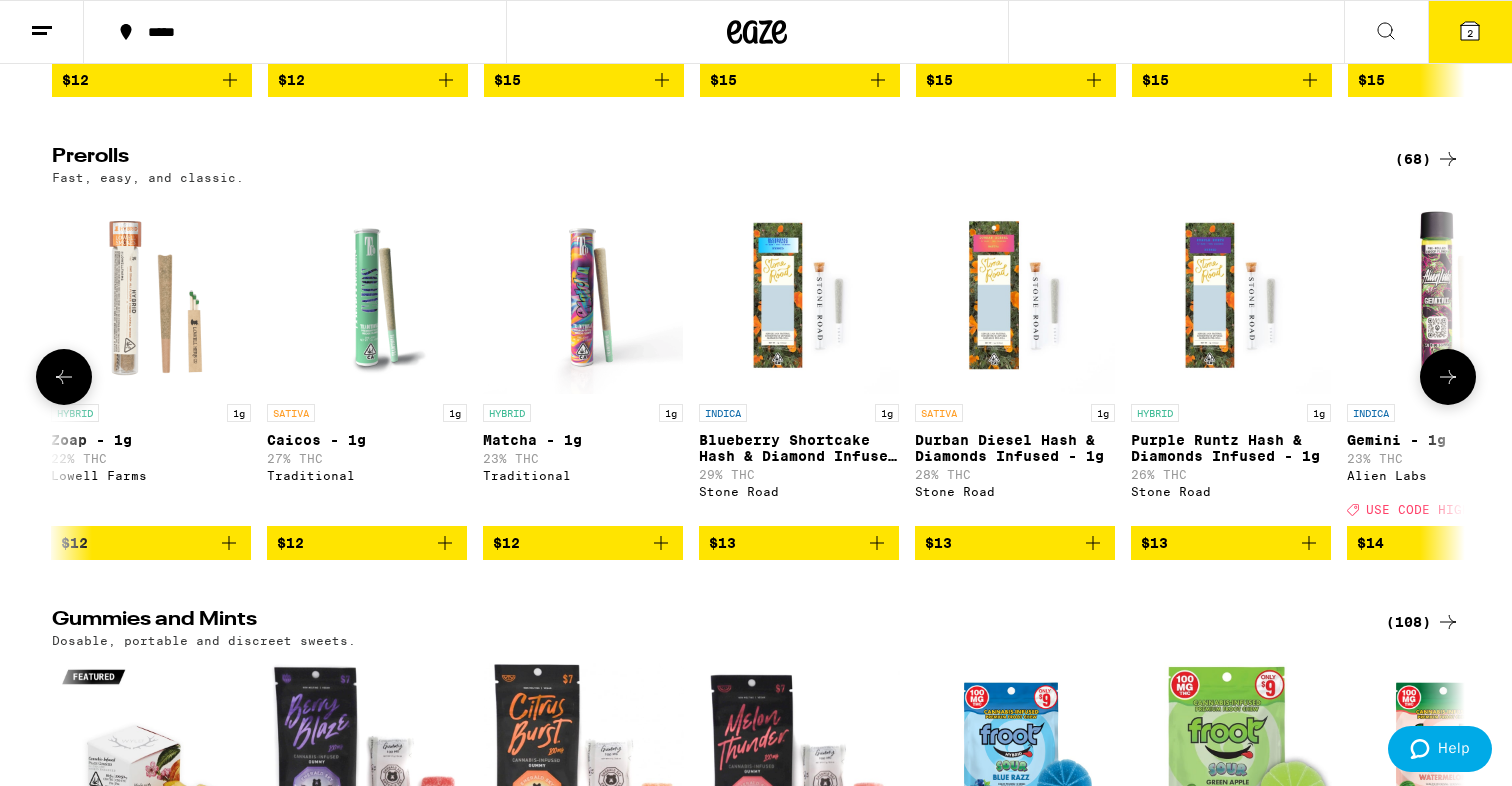 click 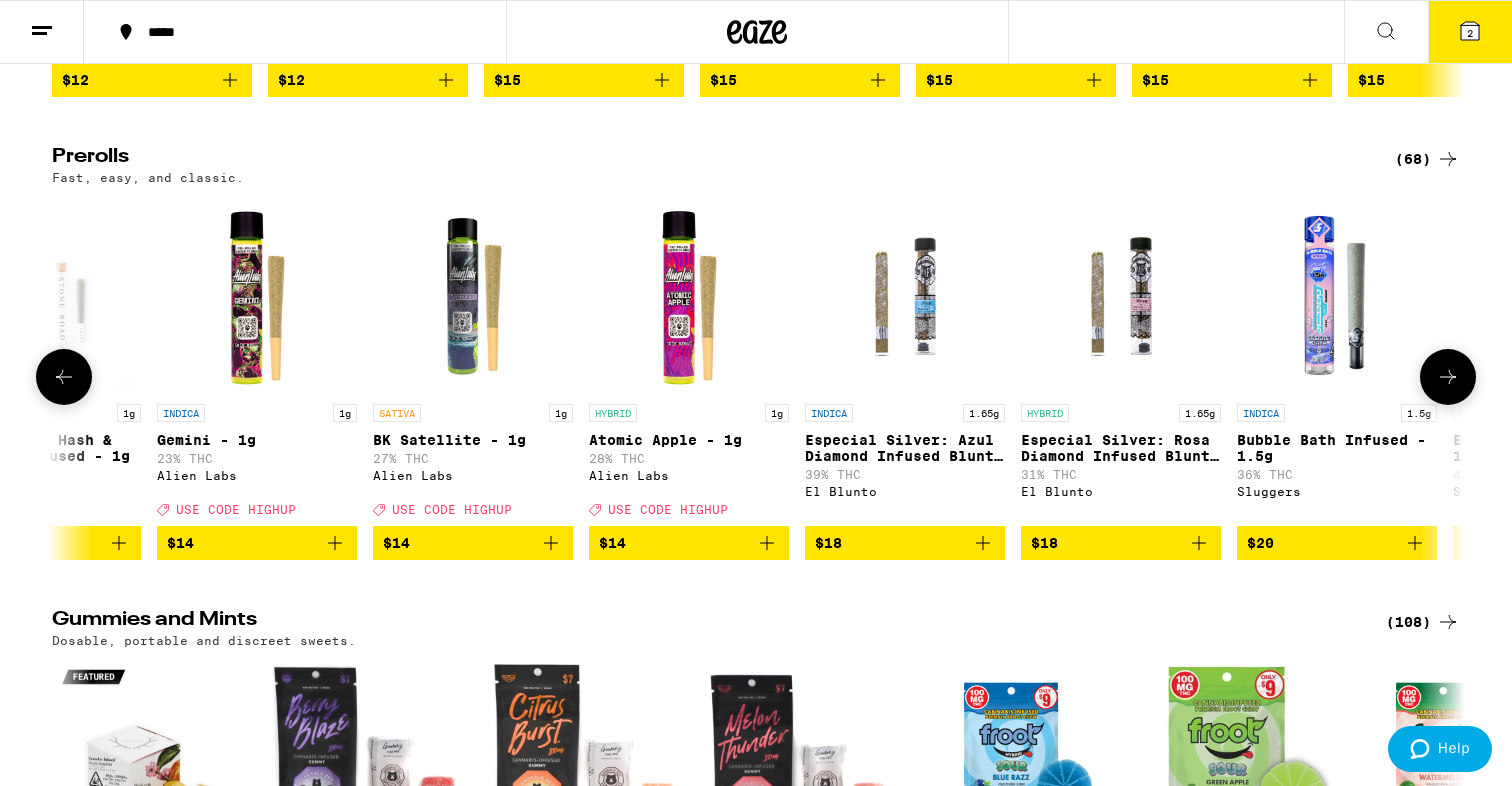 click 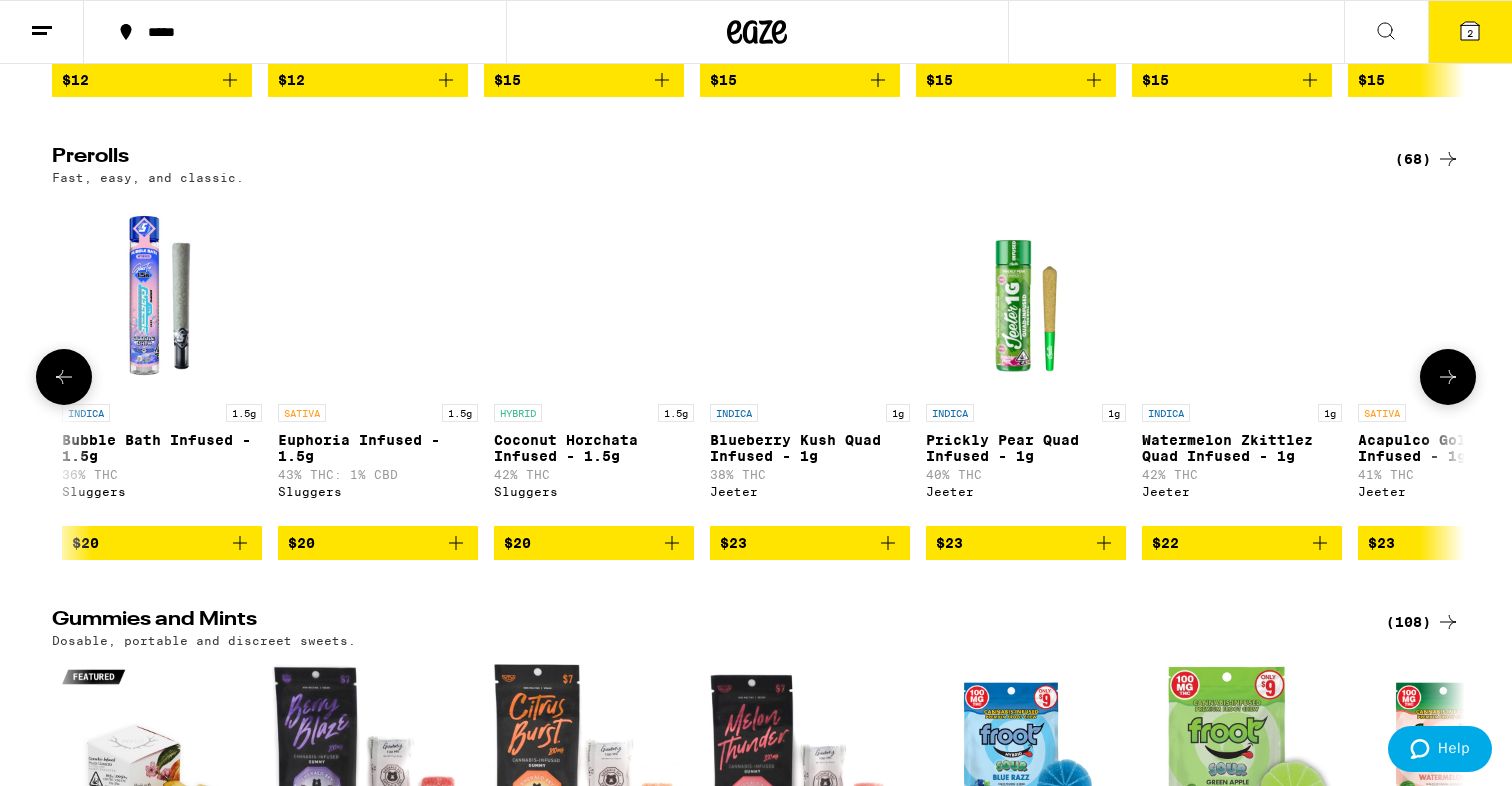 scroll, scrollTop: 0, scrollLeft: 9509, axis: horizontal 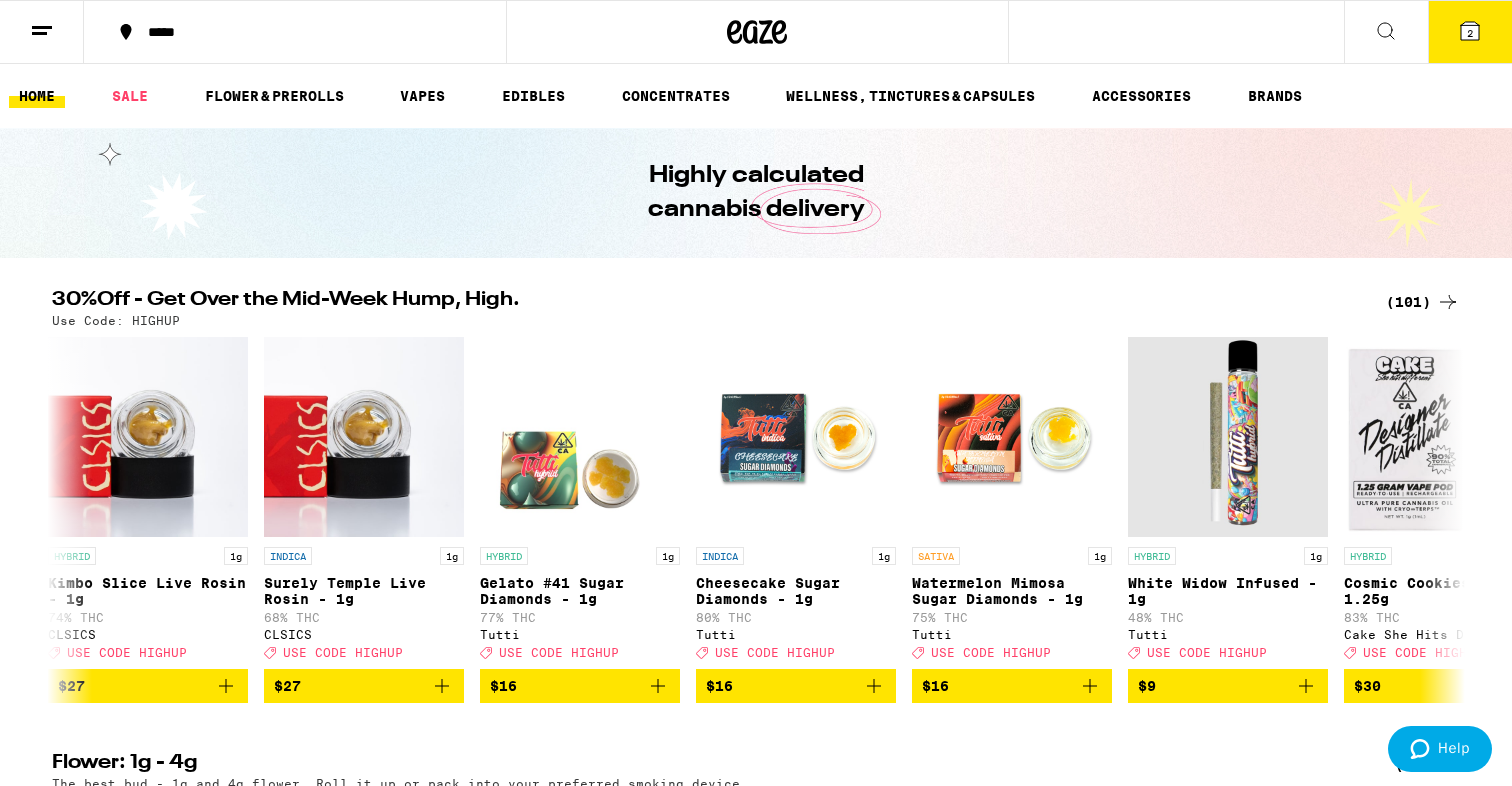 click on "Highly calculated cannabis delivery" at bounding box center [756, 193] 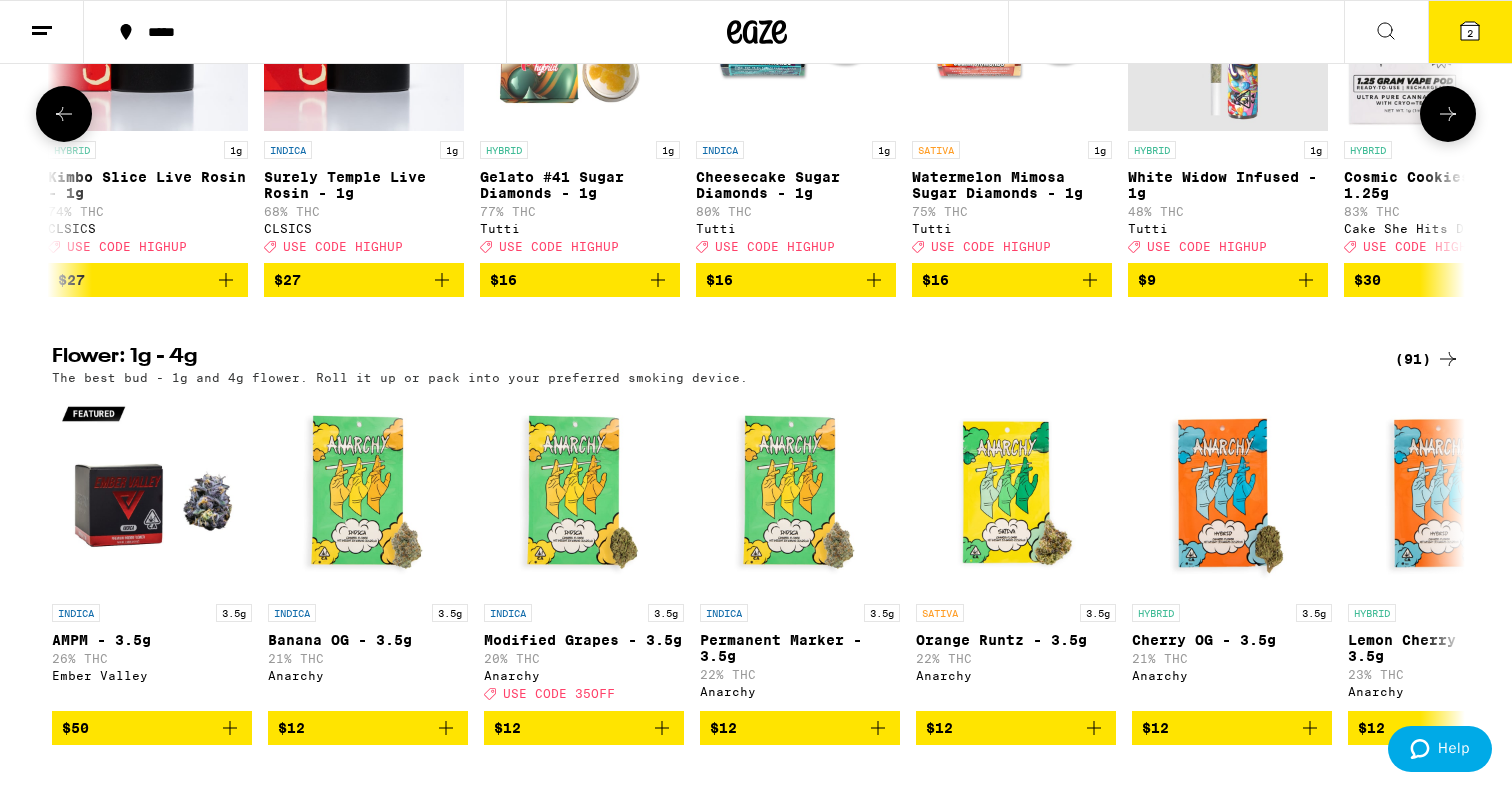 scroll, scrollTop: 0, scrollLeft: 0, axis: both 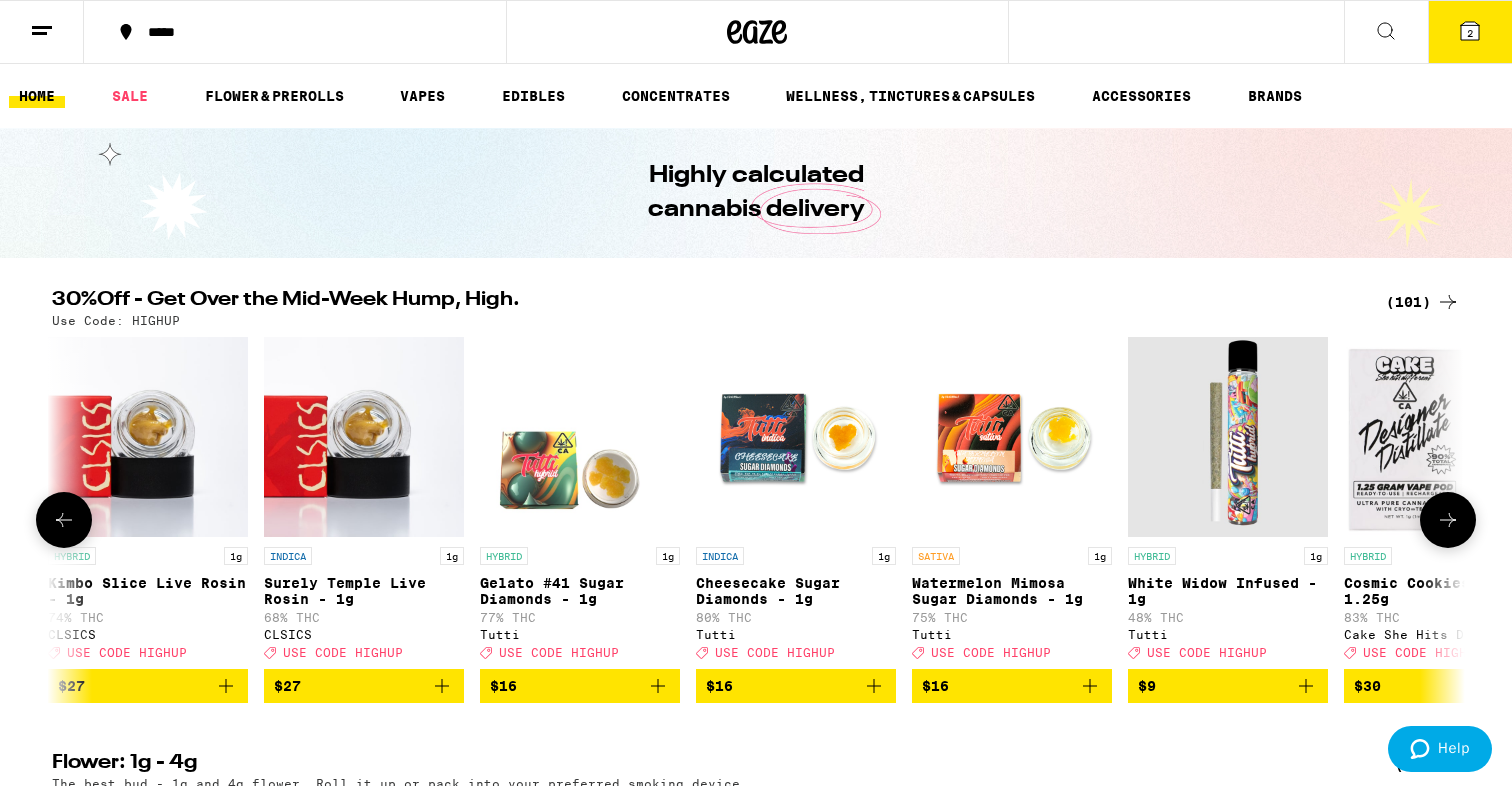 click 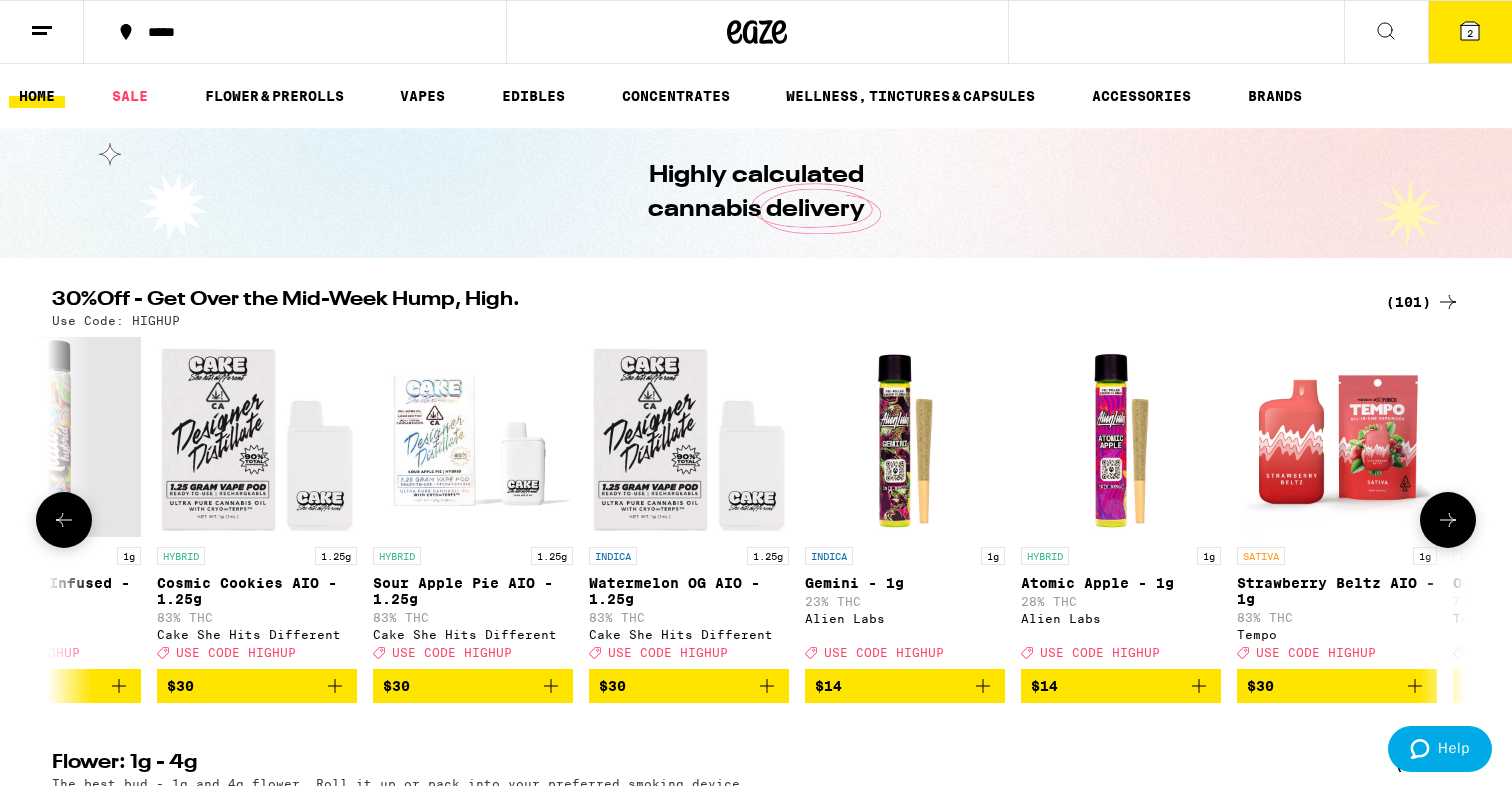 scroll, scrollTop: 0, scrollLeft: 3570, axis: horizontal 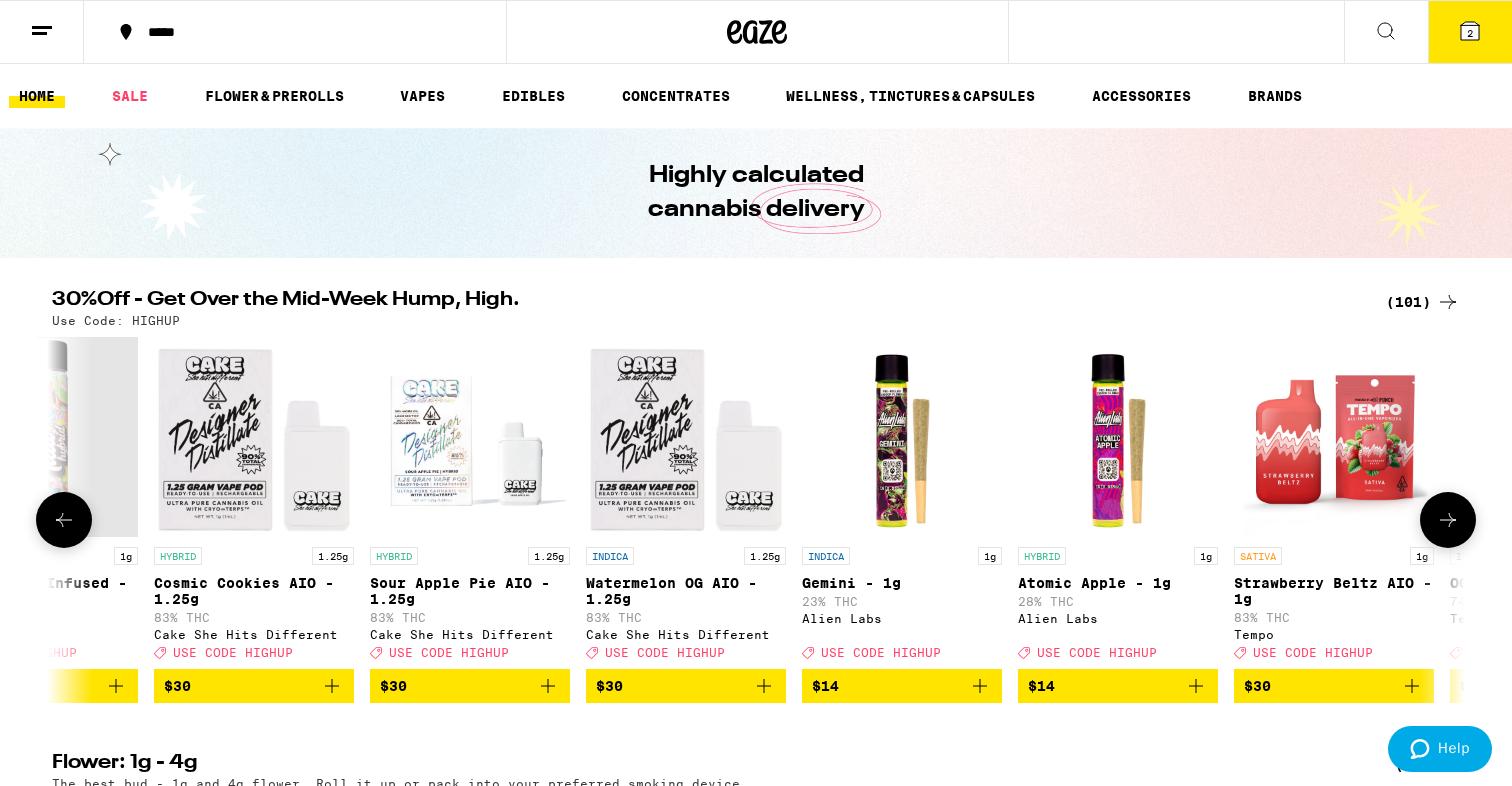 click 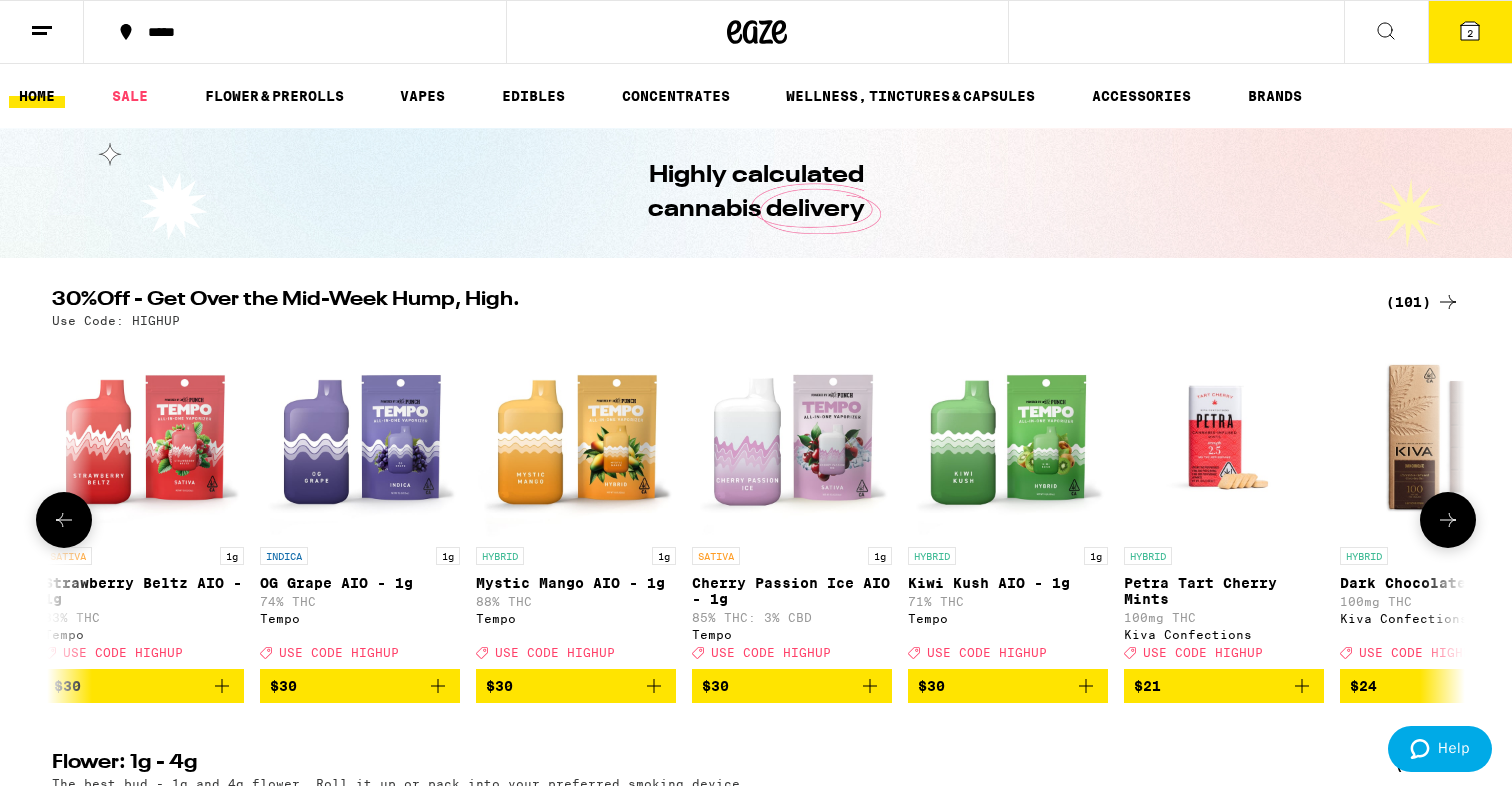 click 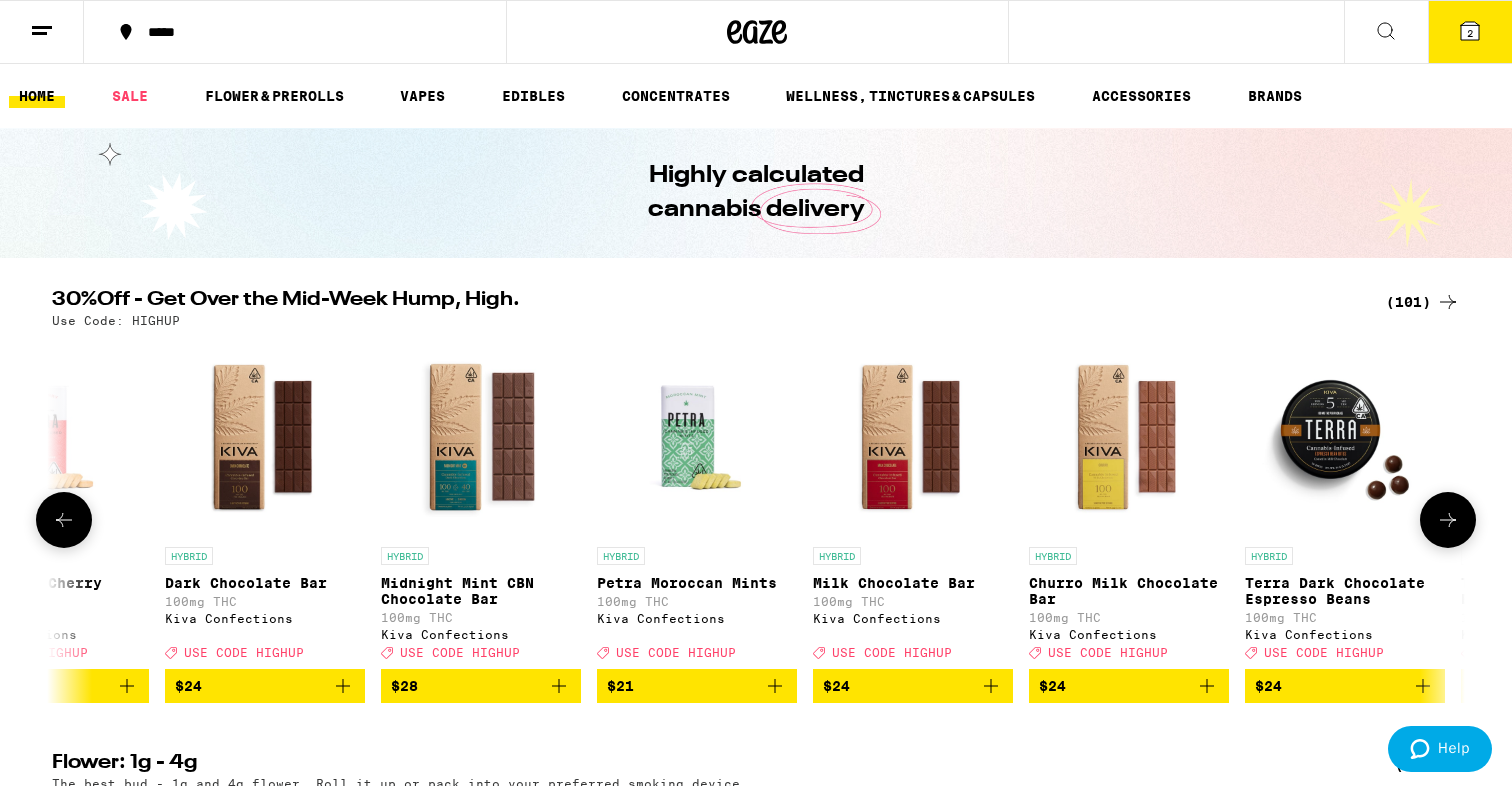 scroll, scrollTop: 0, scrollLeft: 5950, axis: horizontal 